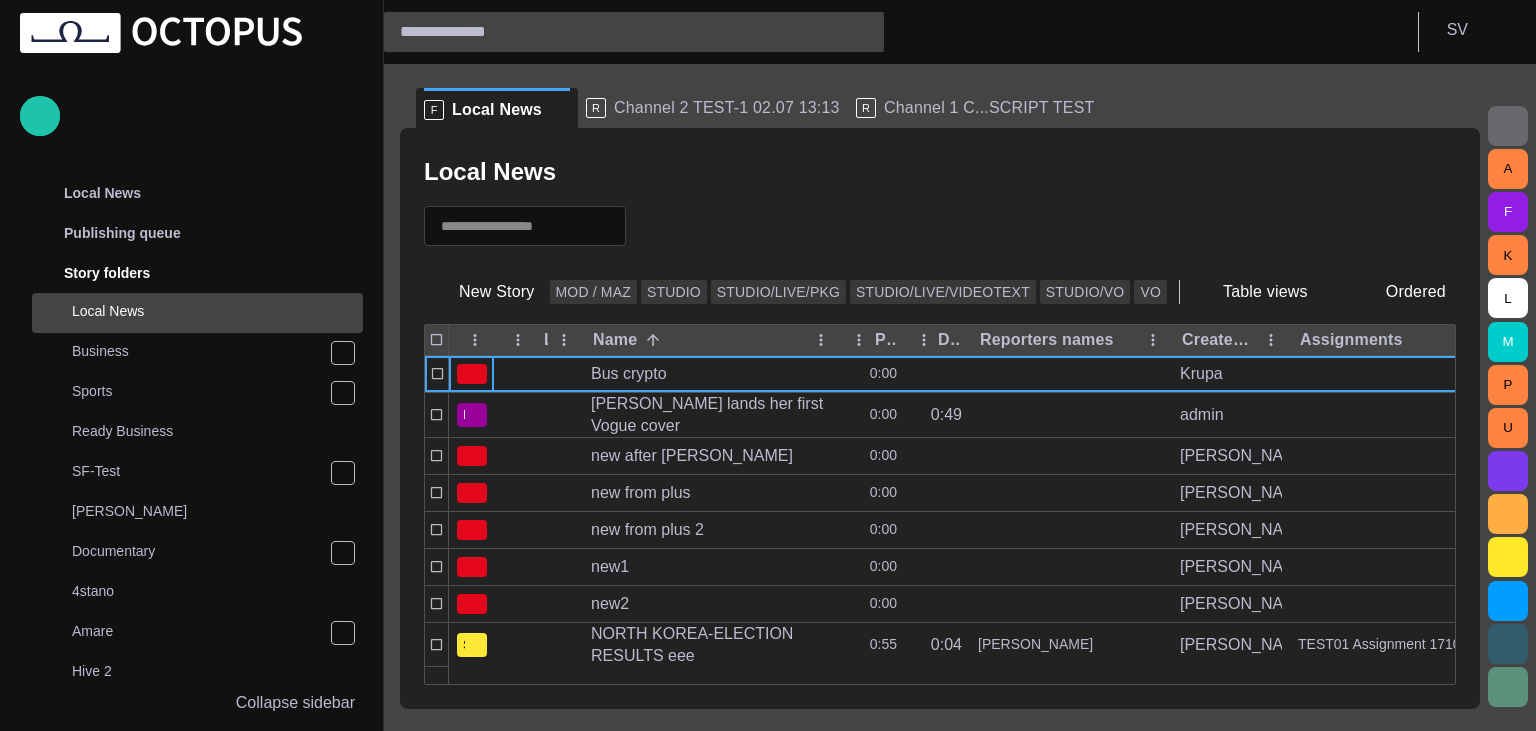 scroll, scrollTop: 0, scrollLeft: 0, axis: both 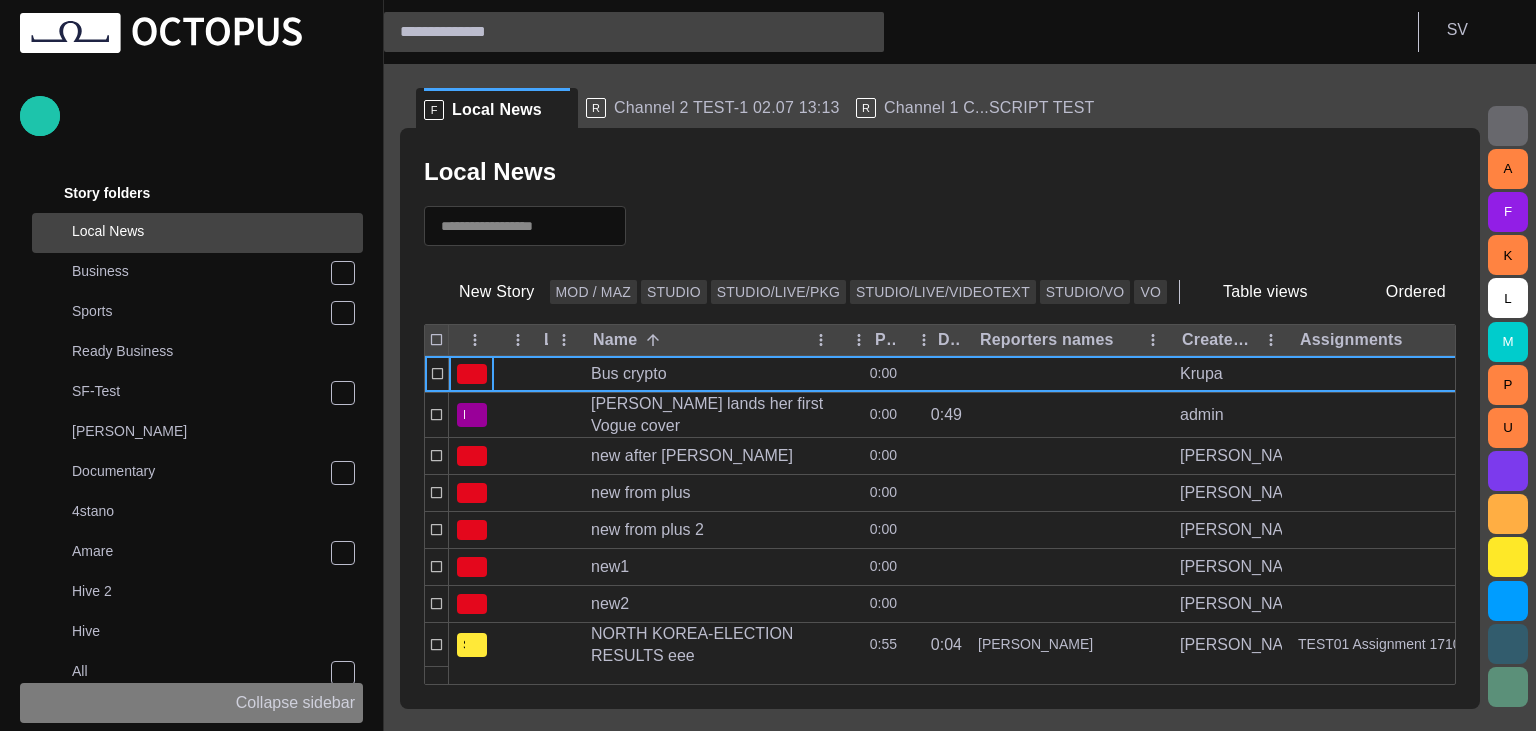 click on "Collapse sidebar" at bounding box center (295, 703) 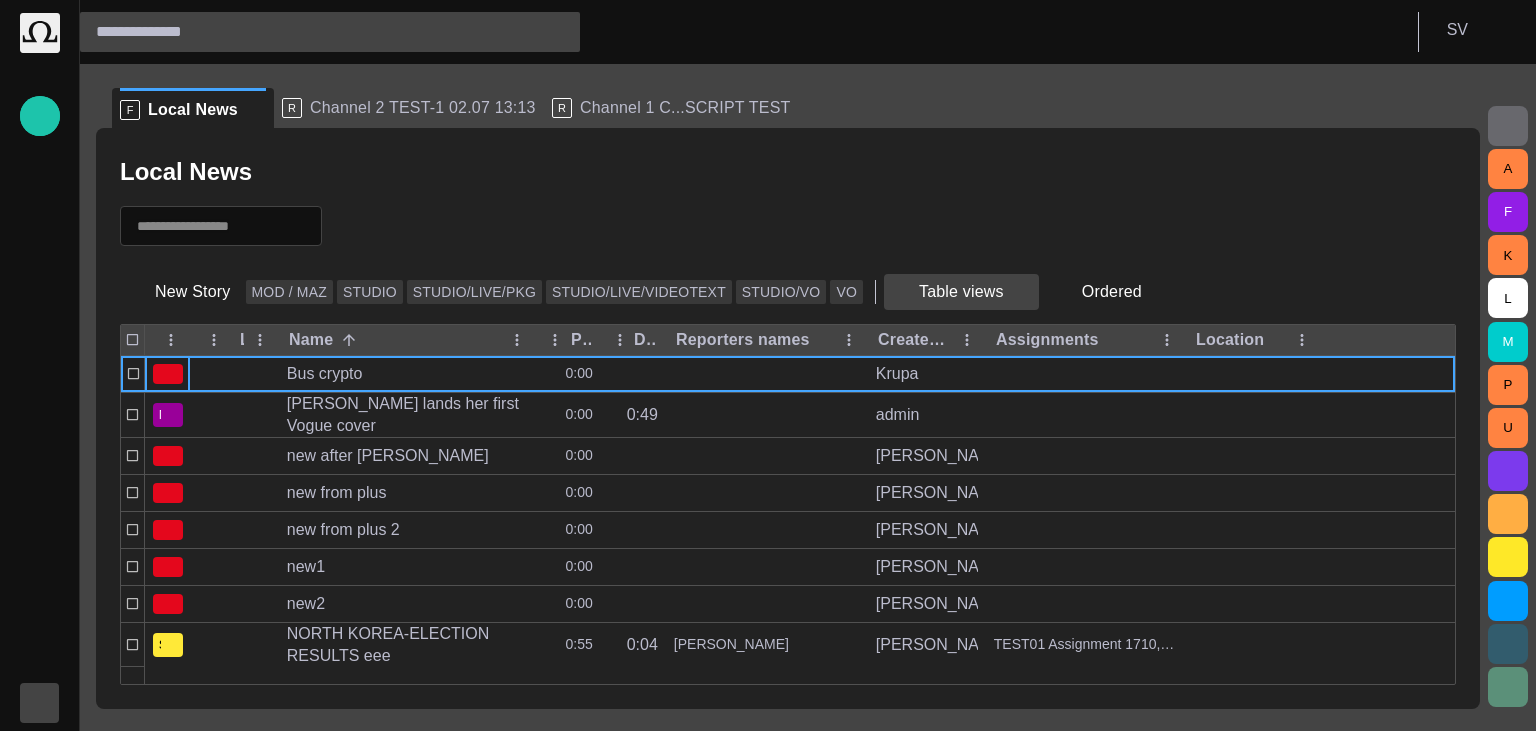 click on "Ordered" at bounding box center [1098, 292] 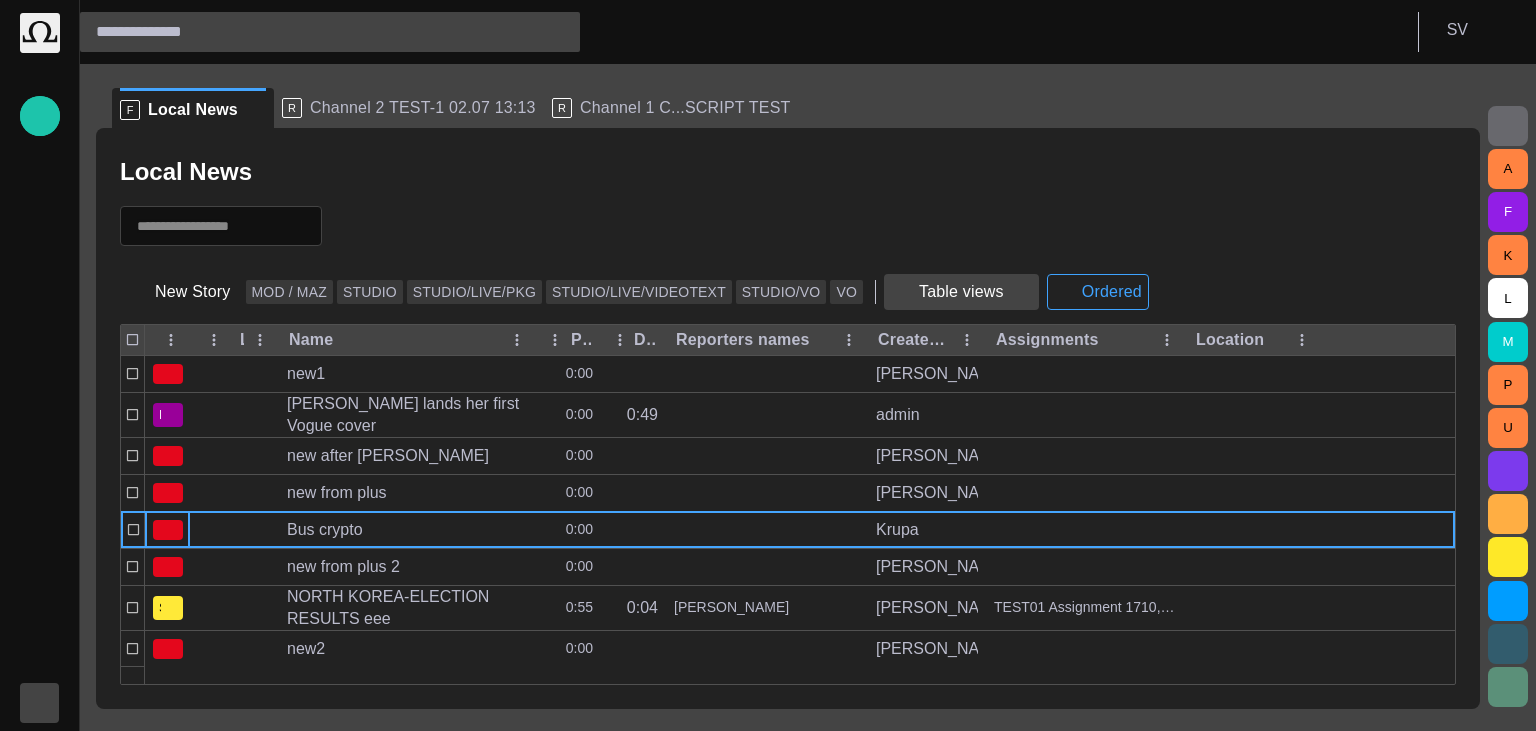 click on "Table views" at bounding box center [961, 292] 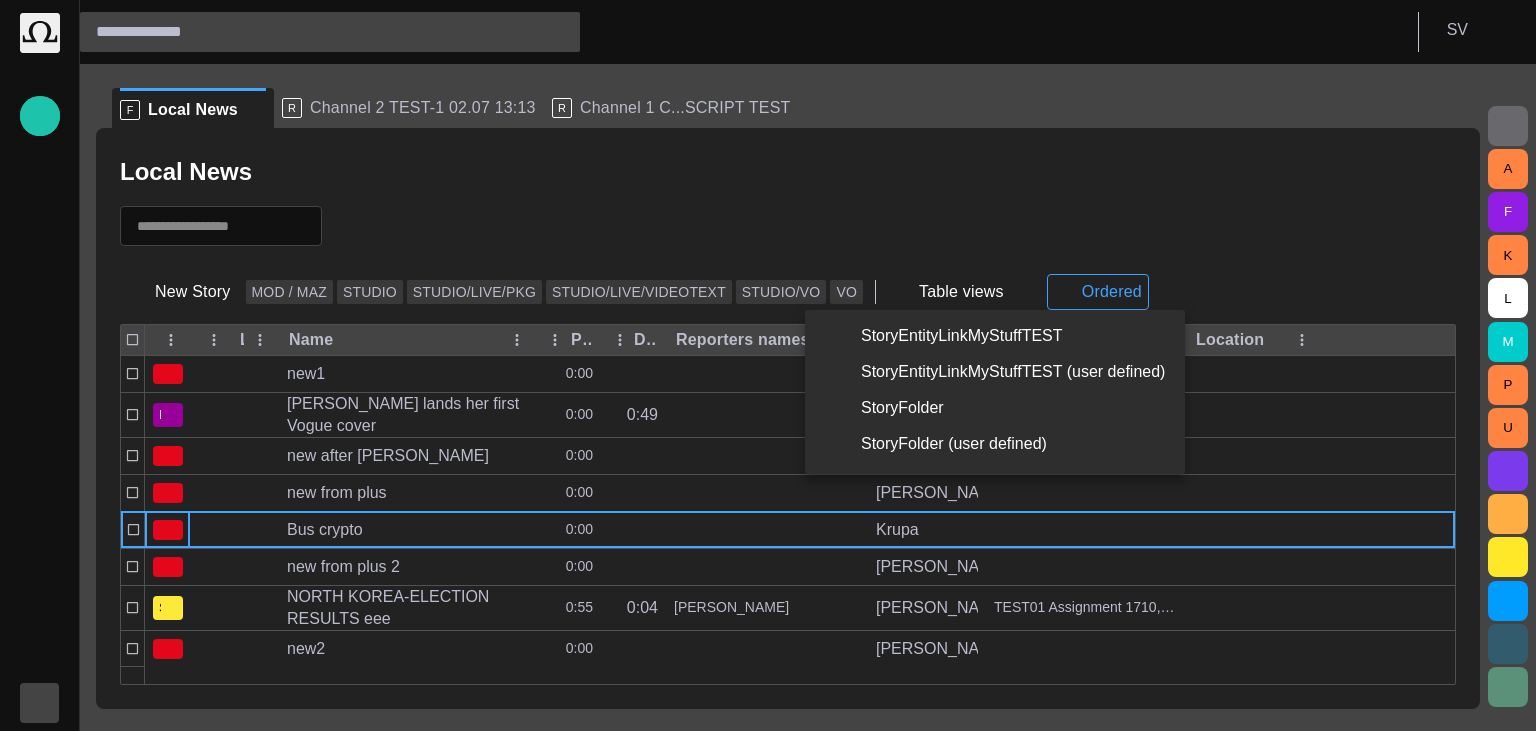 drag, startPoint x: 922, startPoint y: 418, endPoint x: 910, endPoint y: 494, distance: 76.941536 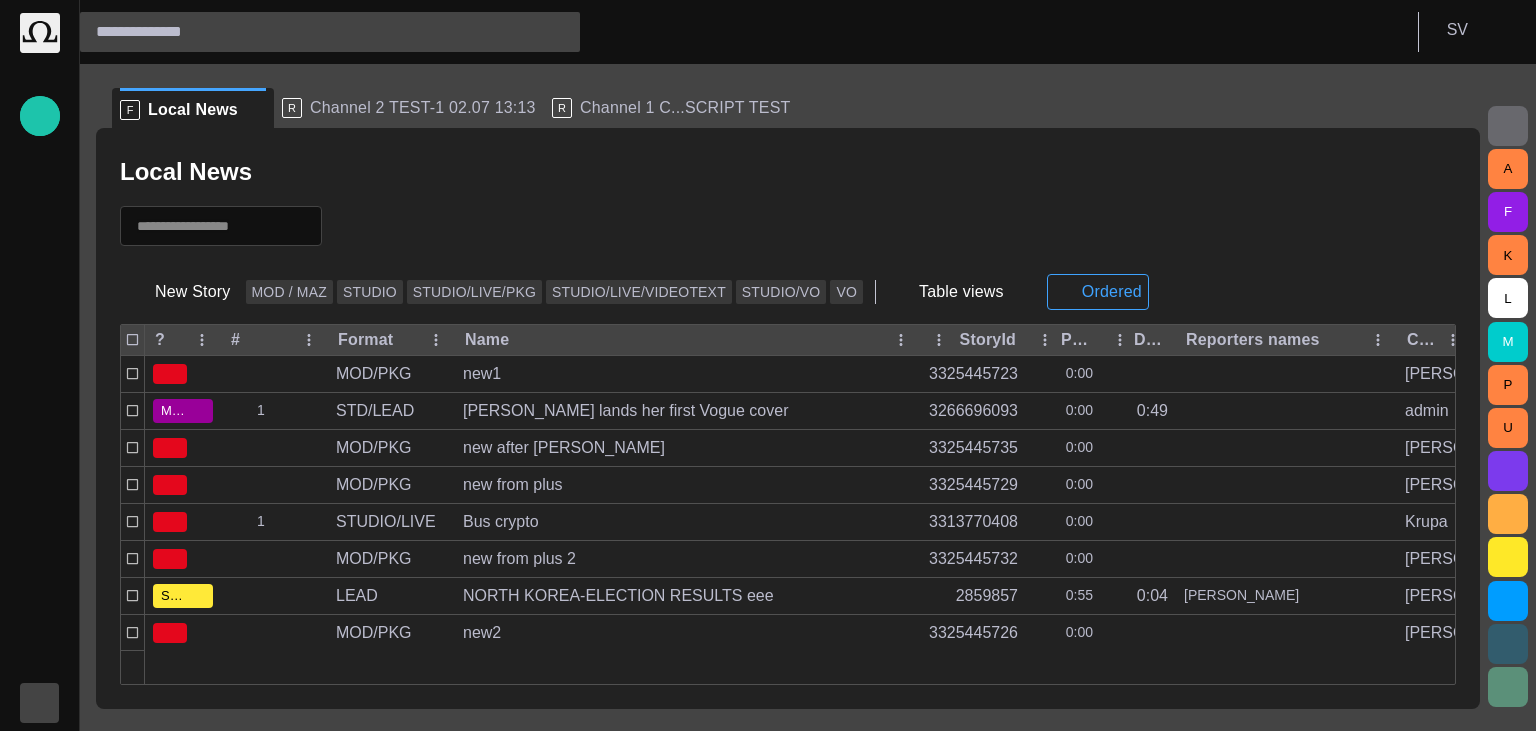 scroll, scrollTop: 0, scrollLeft: 102, axis: horizontal 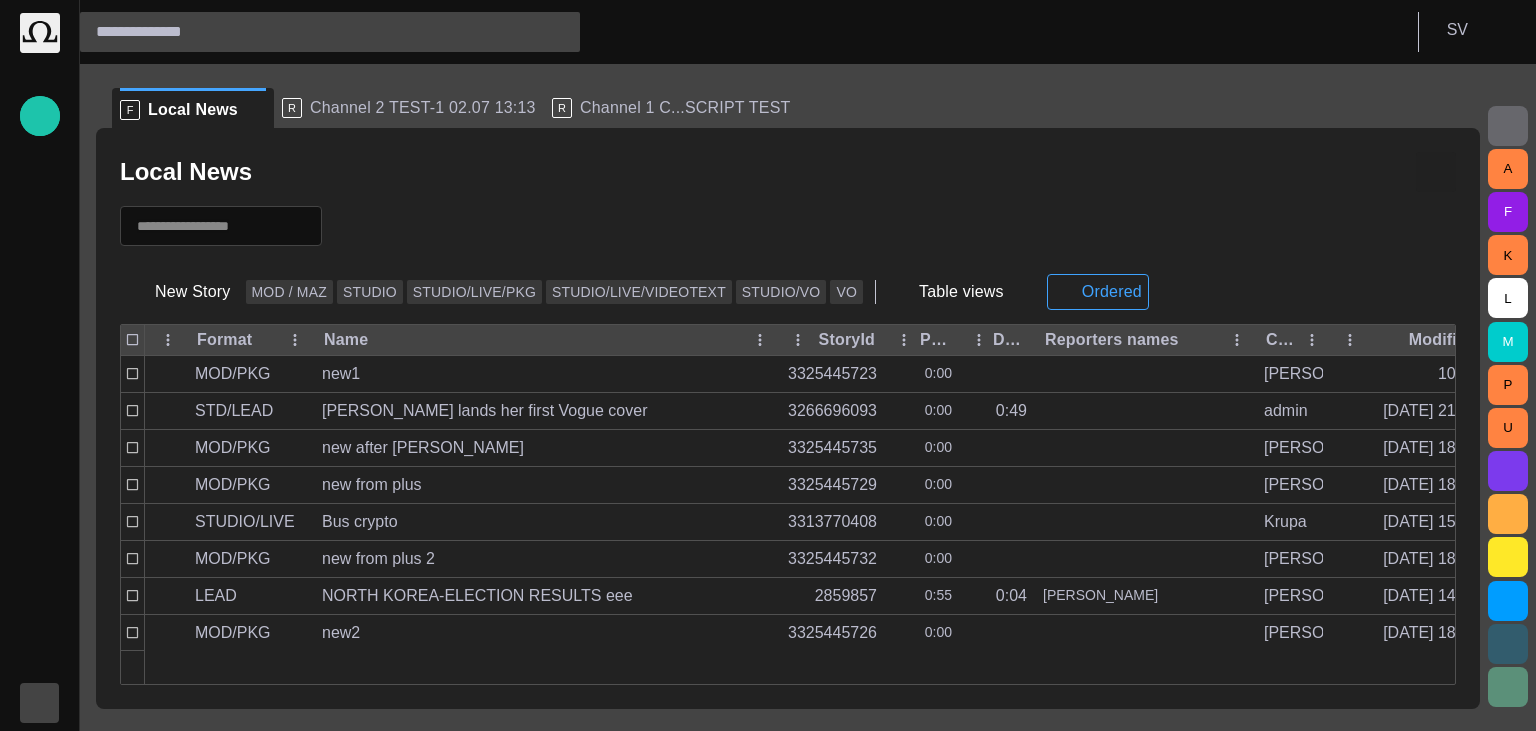 click at bounding box center (1436, 172) 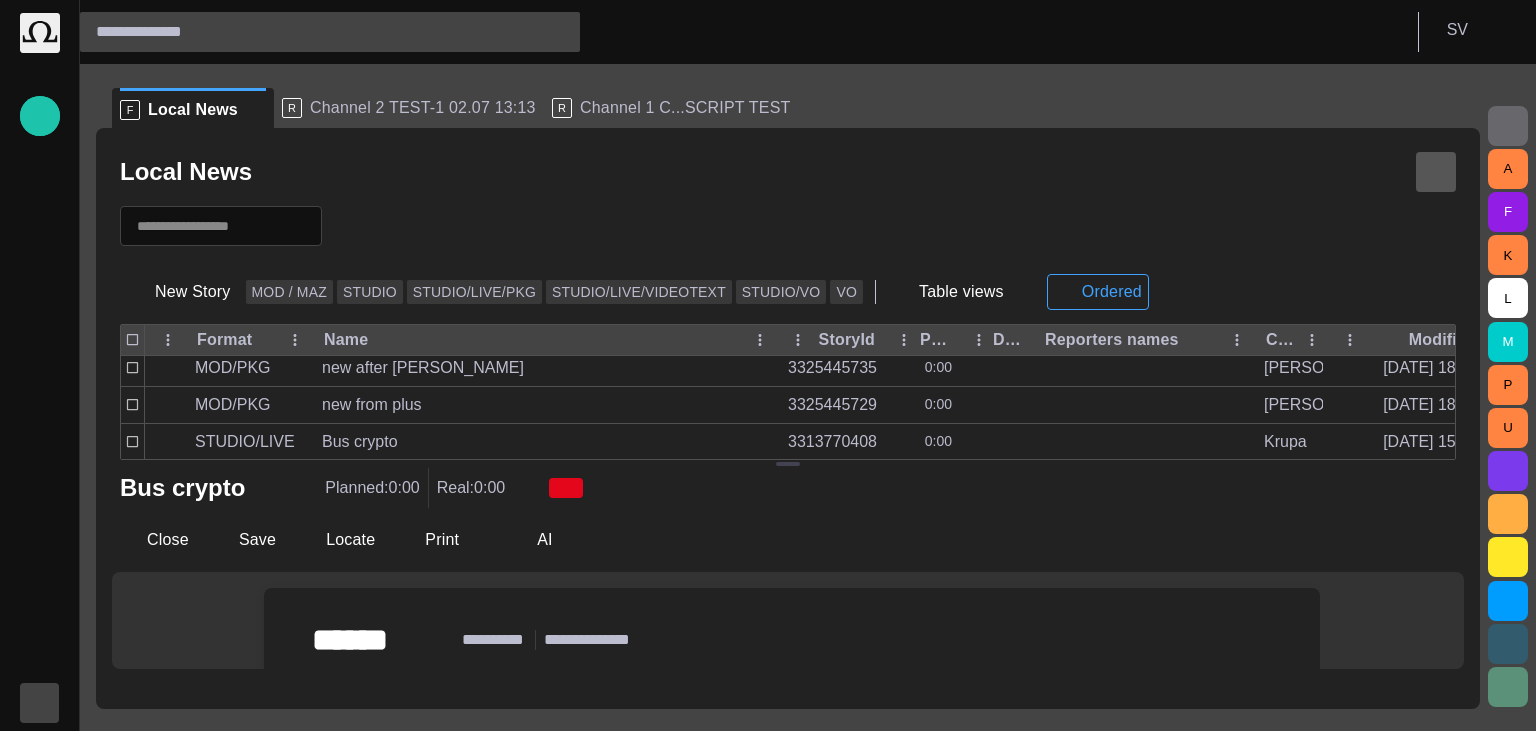 click at bounding box center (1436, 172) 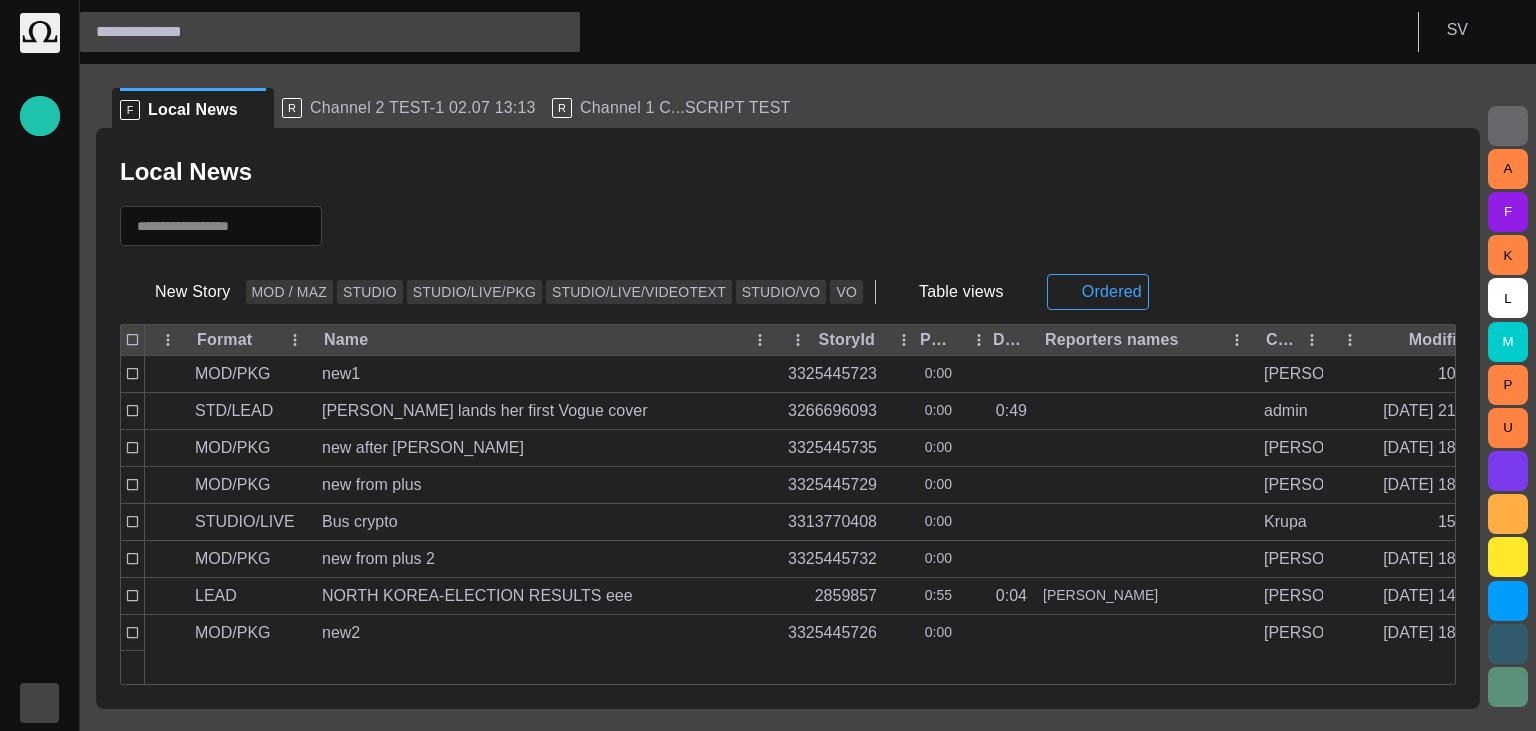 type 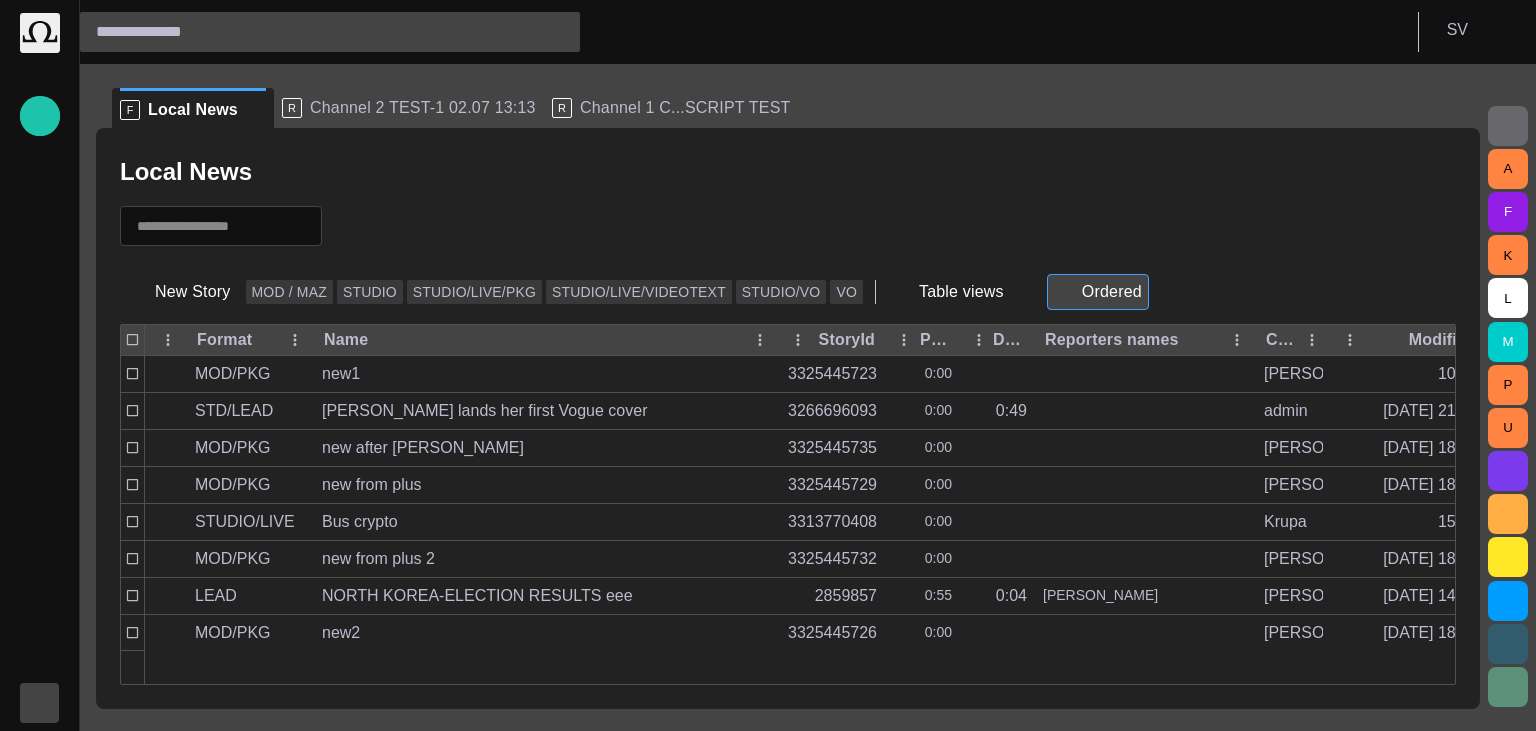 click on "Ordered" at bounding box center [1098, 292] 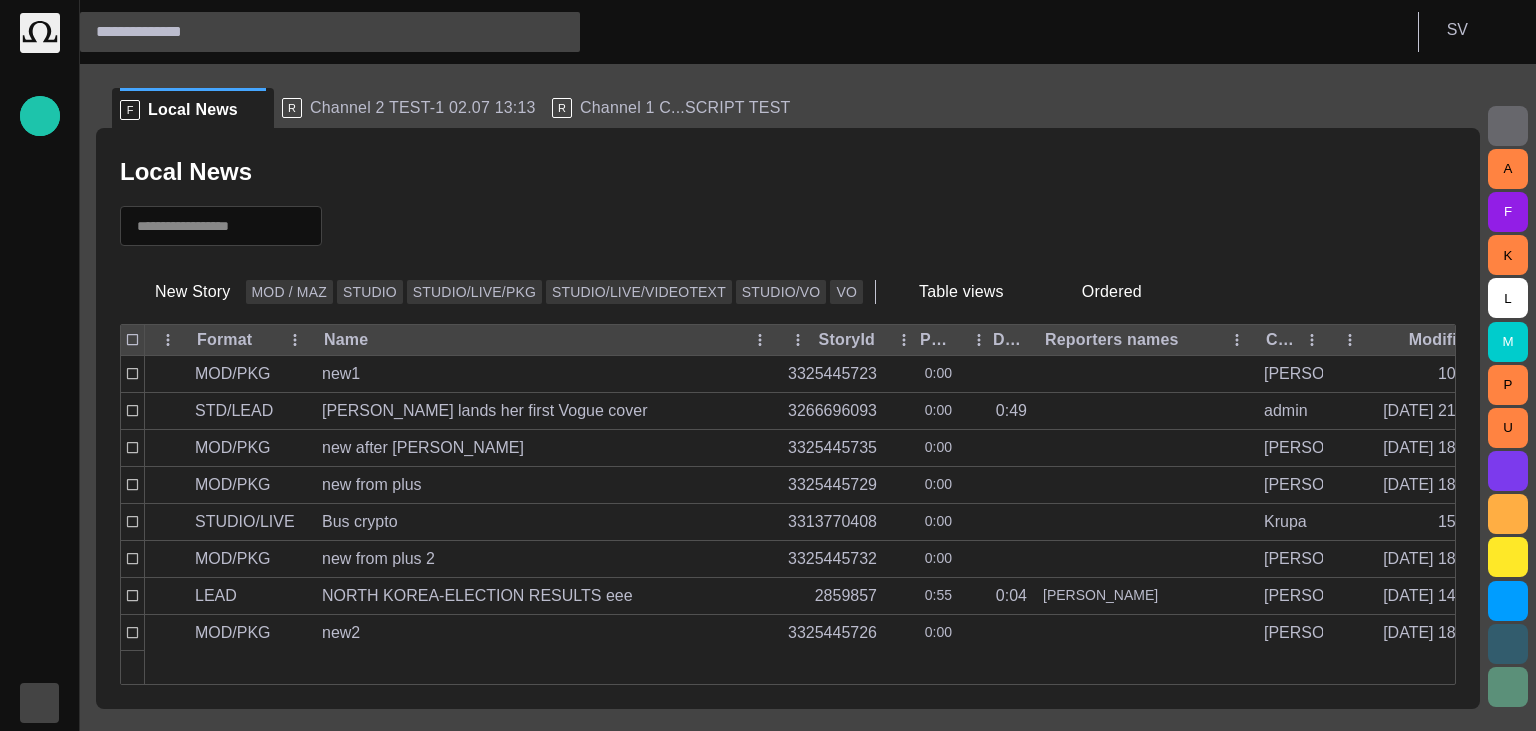 type 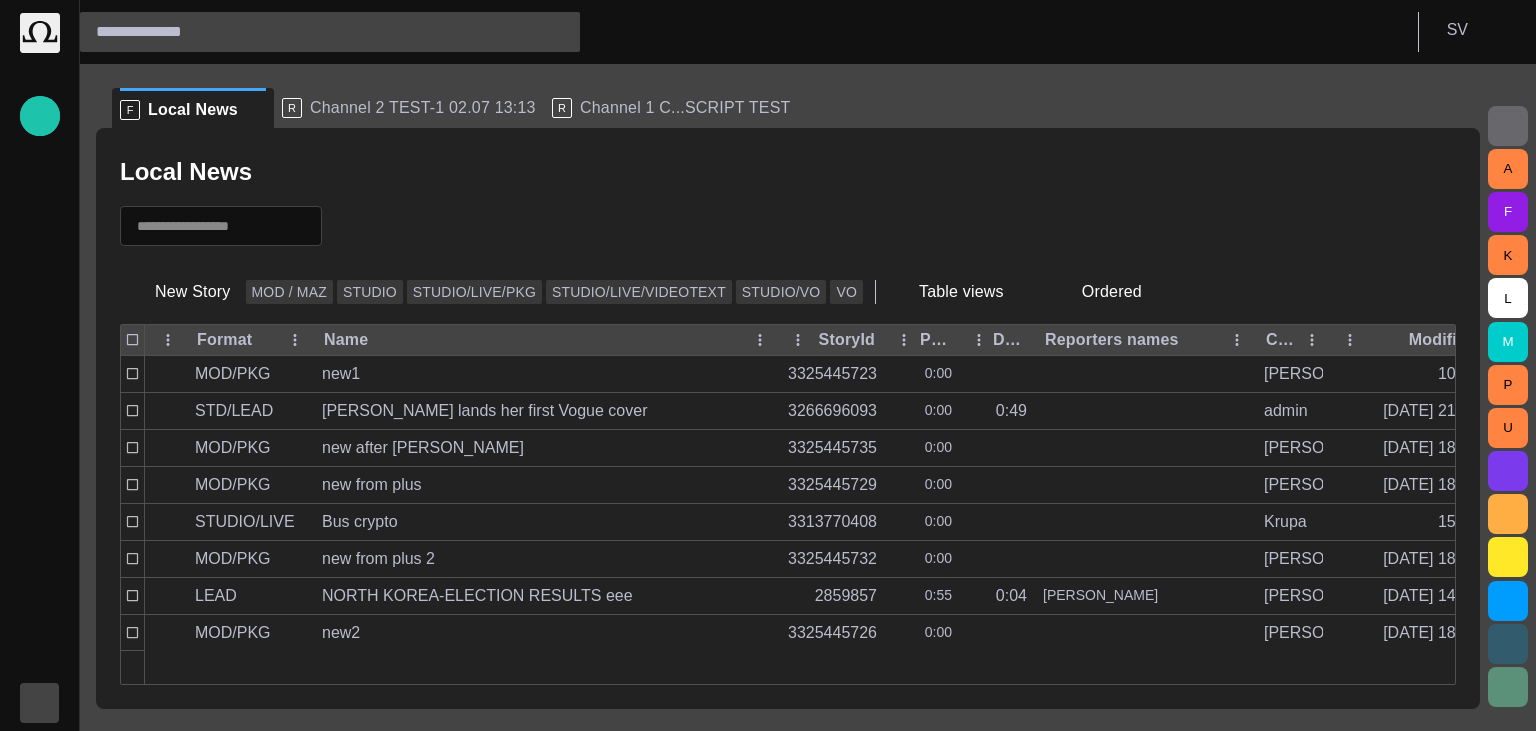 click at bounding box center (1508, 126) 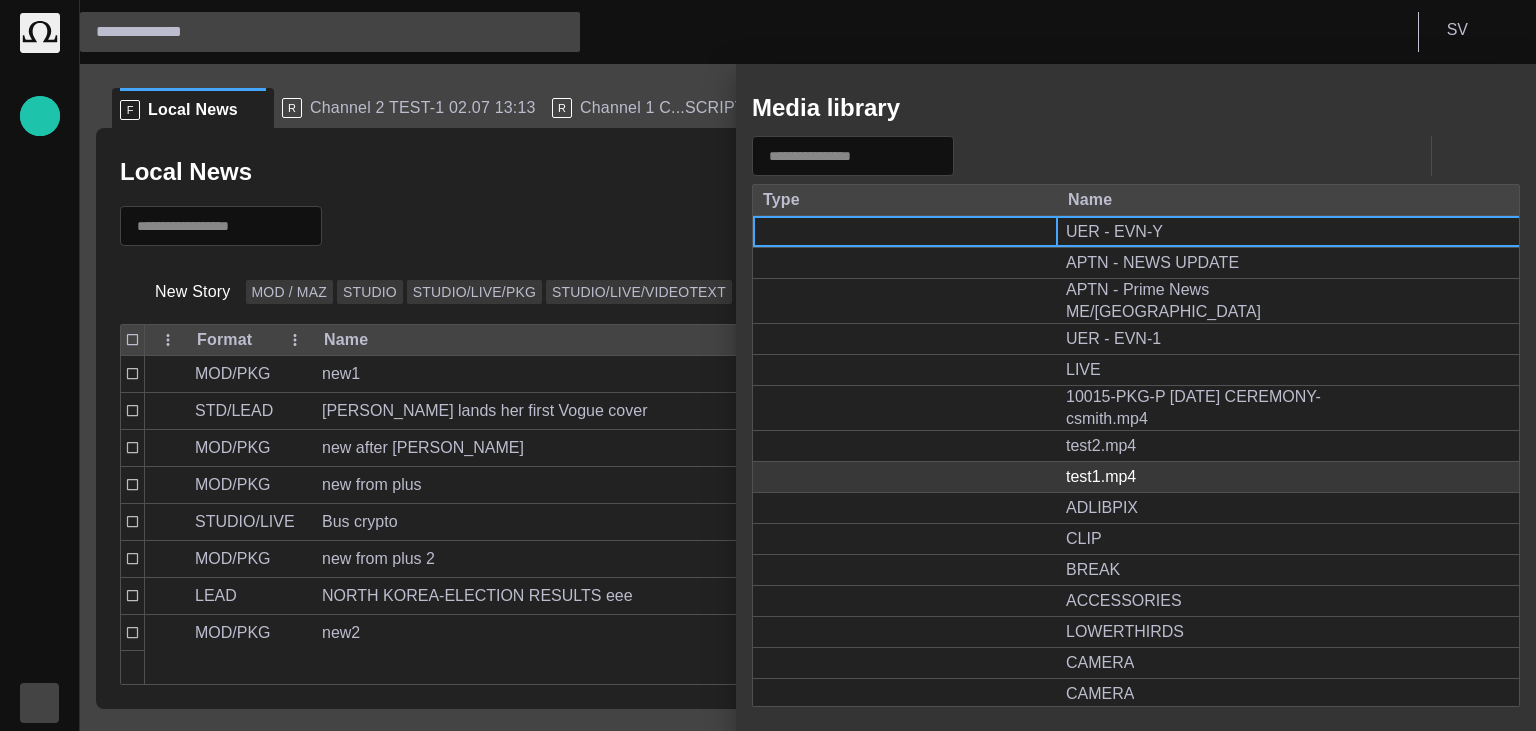scroll, scrollTop: 0, scrollLeft: 0, axis: both 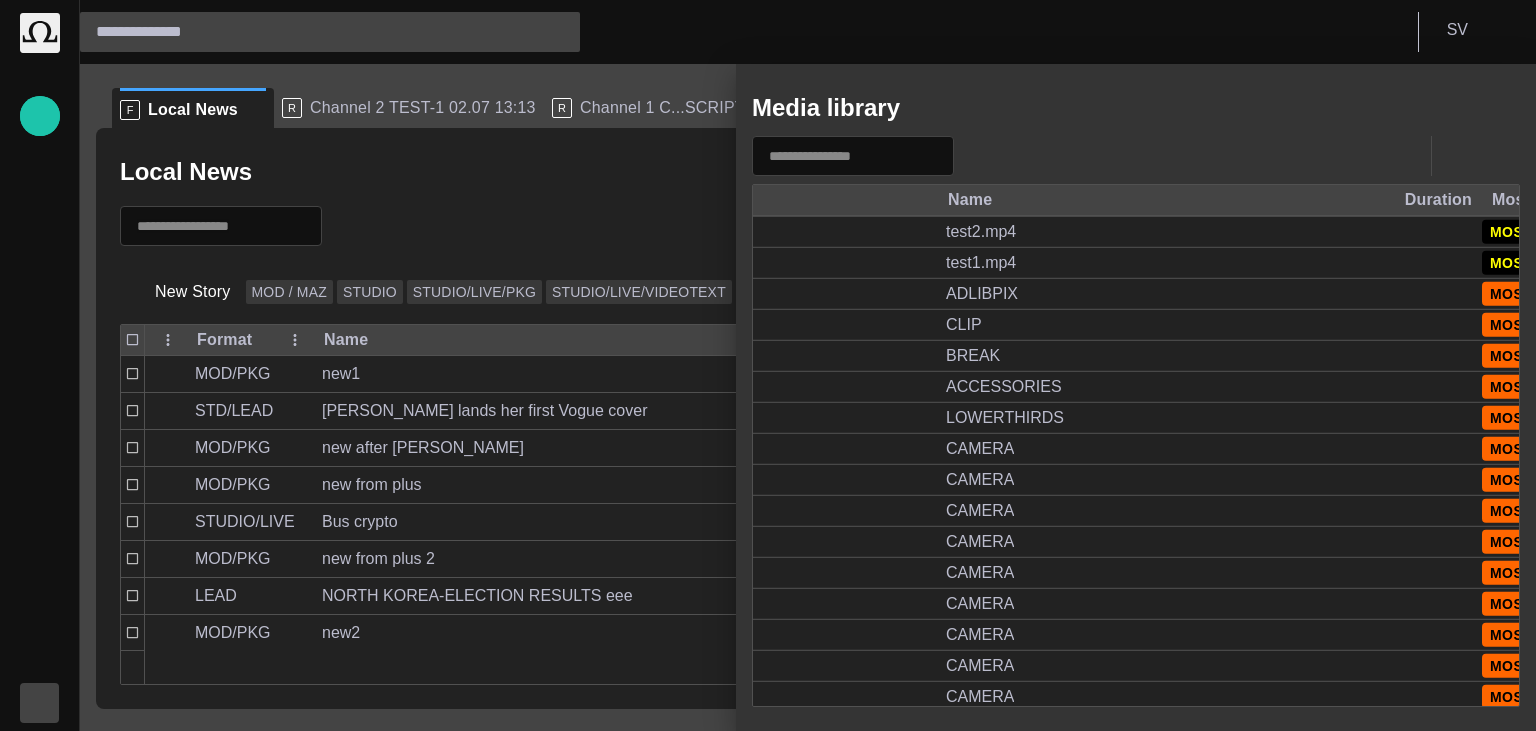 click at bounding box center [768, 365] 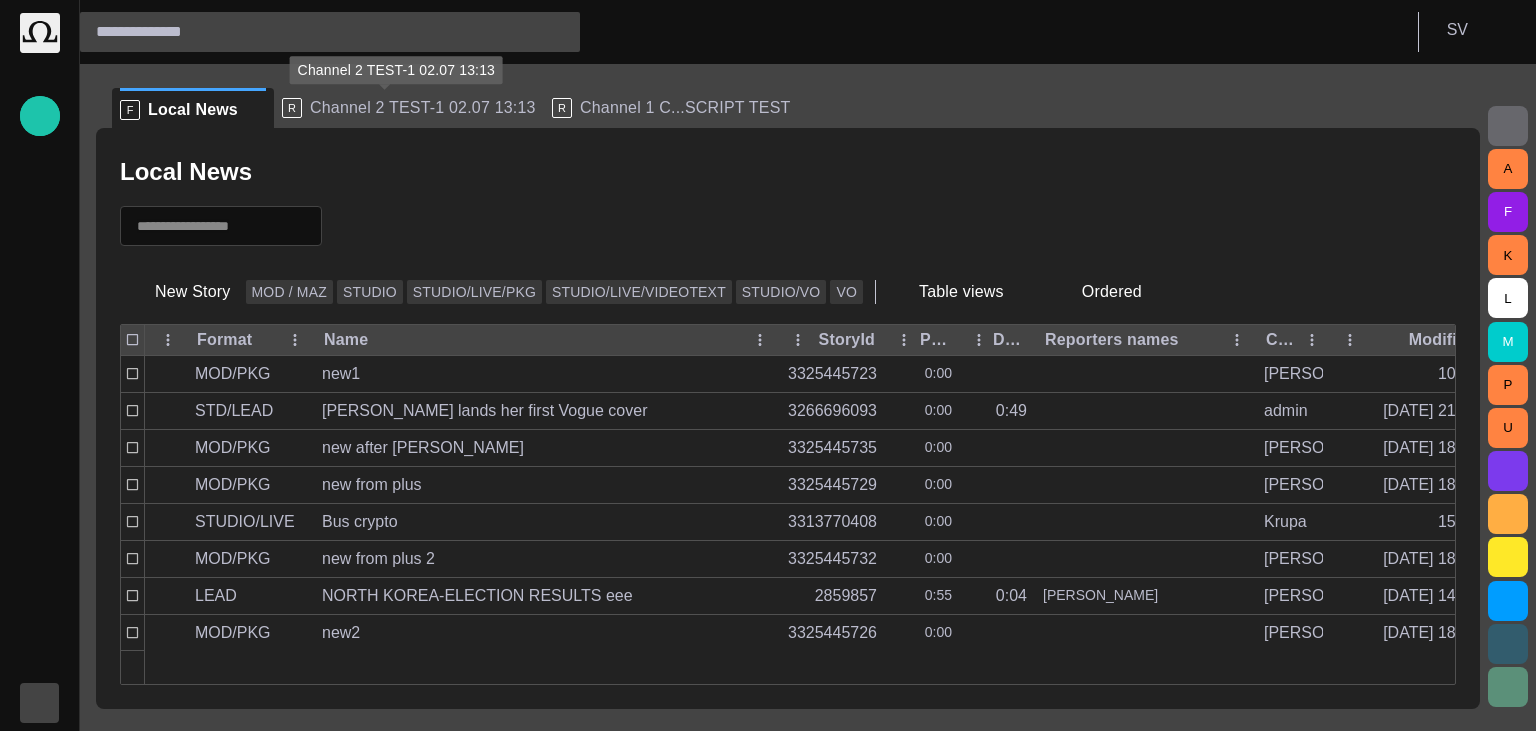 click on "Channel 2 TEST-1 02.07 13:13" at bounding box center (423, 108) 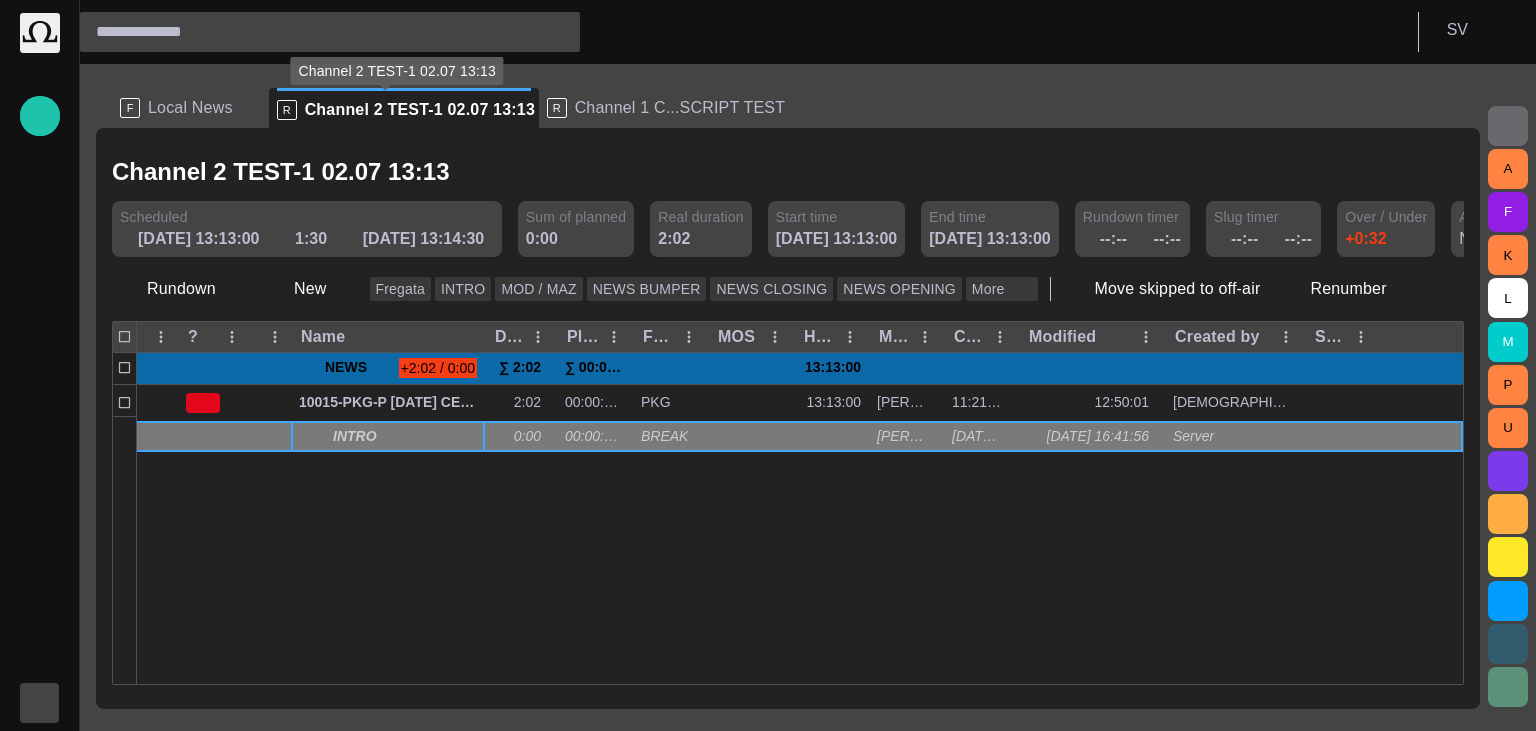 scroll, scrollTop: 90, scrollLeft: 0, axis: vertical 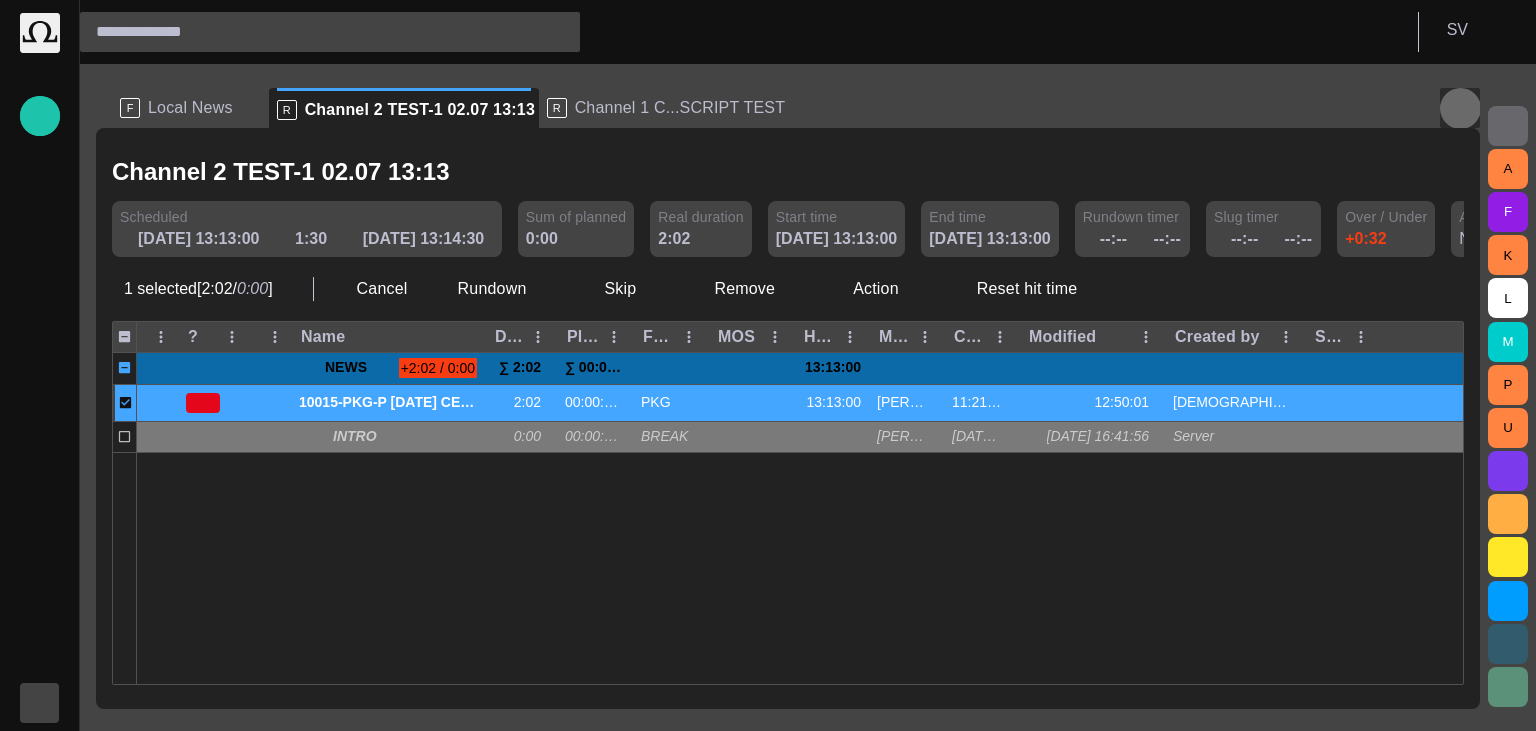 click at bounding box center [1460, 108] 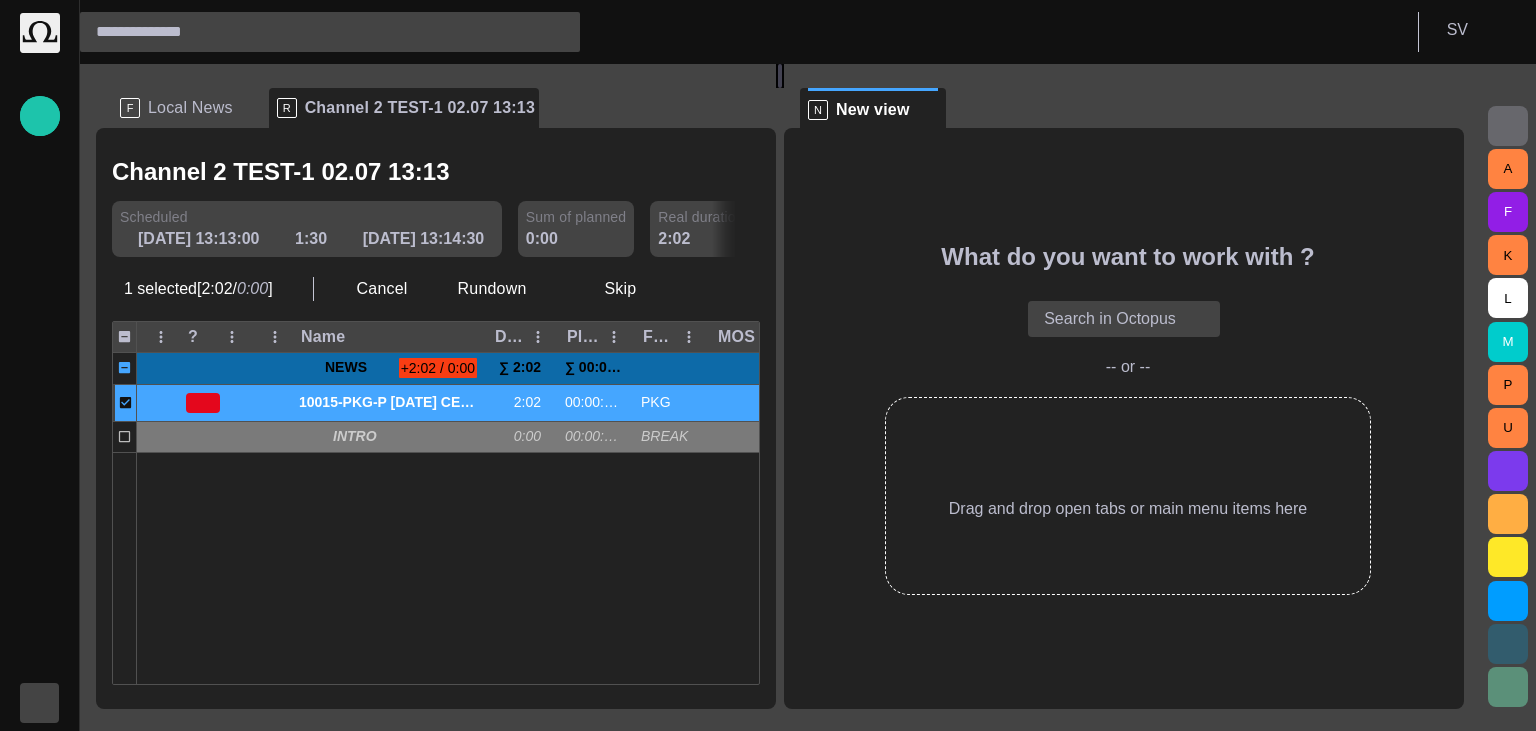scroll, scrollTop: 0, scrollLeft: 51, axis: horizontal 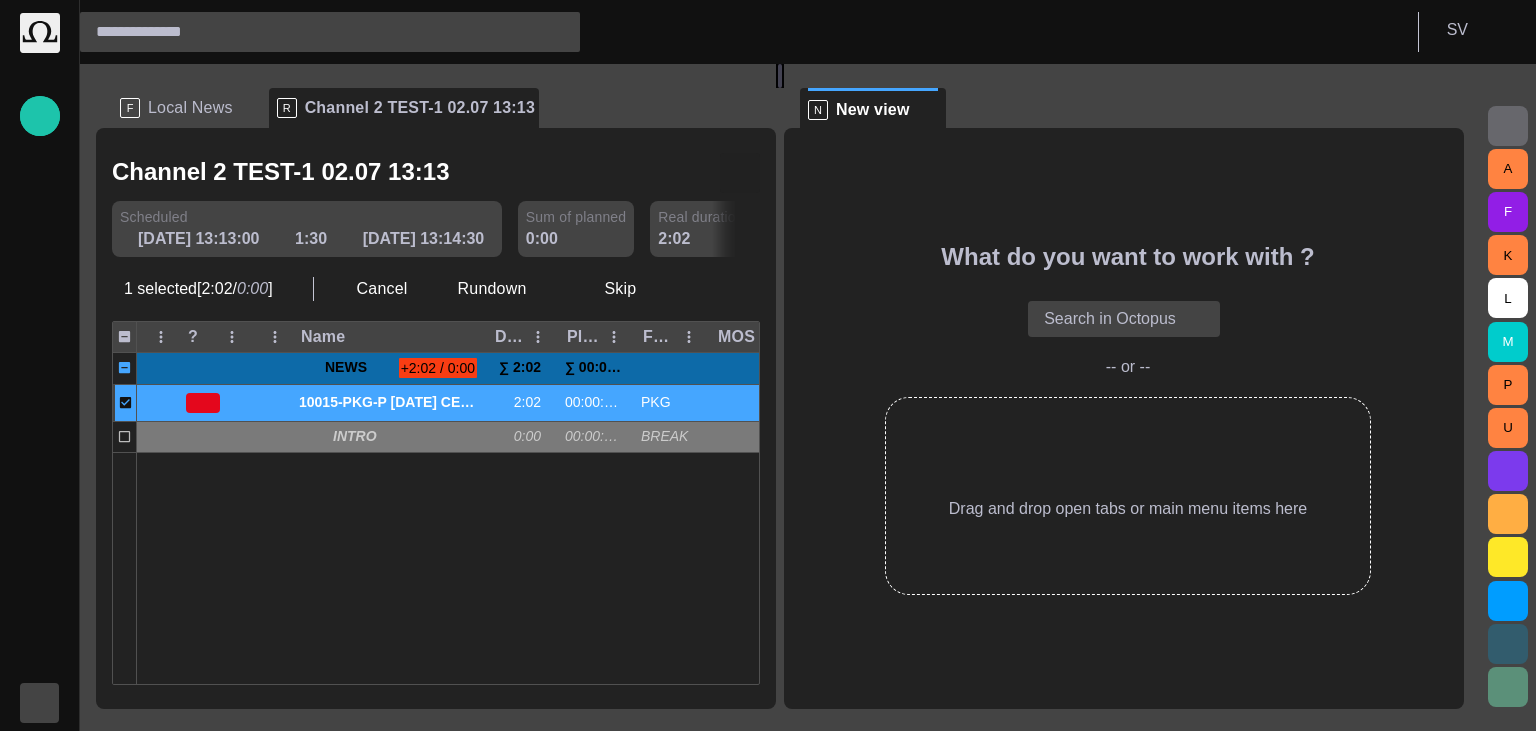 click at bounding box center (740, 173) 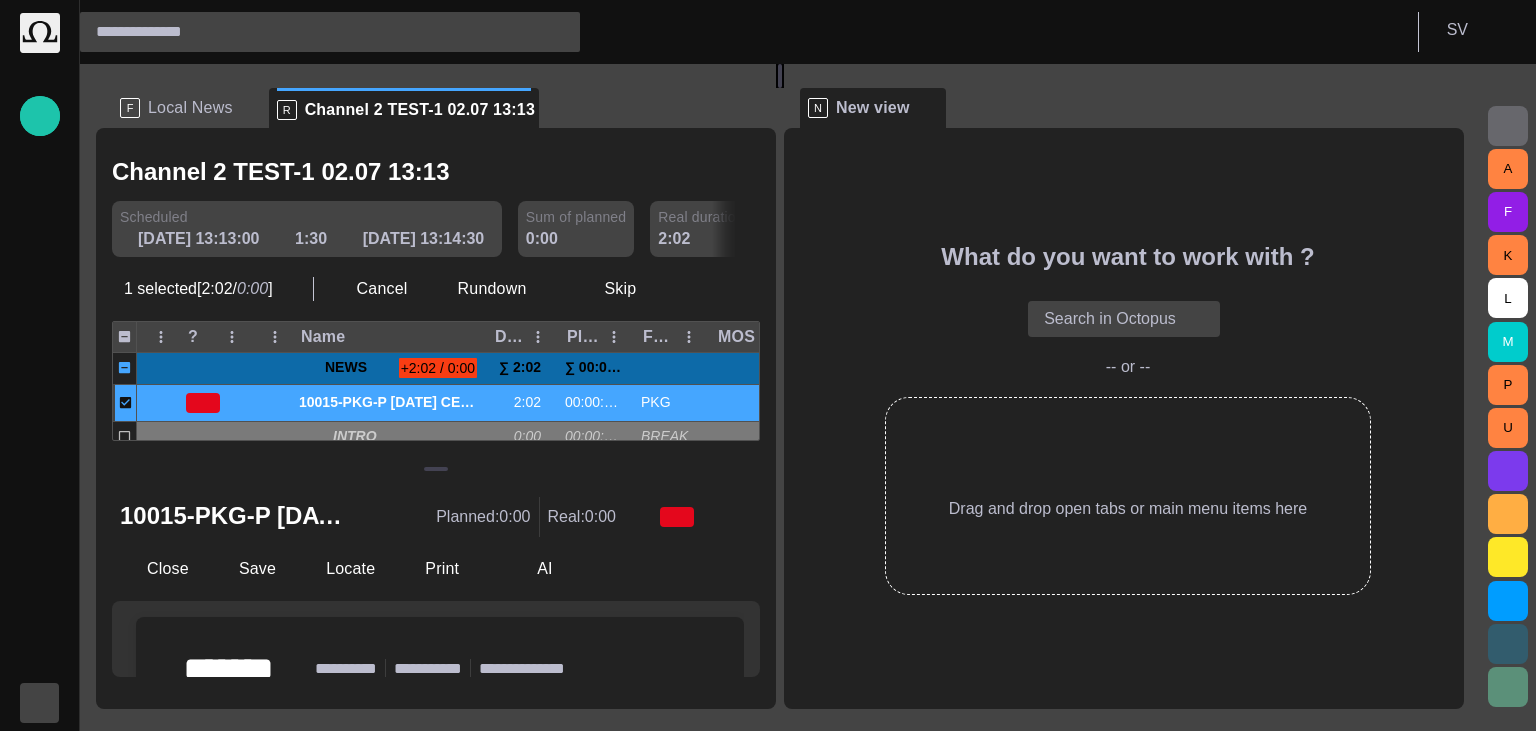 scroll, scrollTop: 12, scrollLeft: 0, axis: vertical 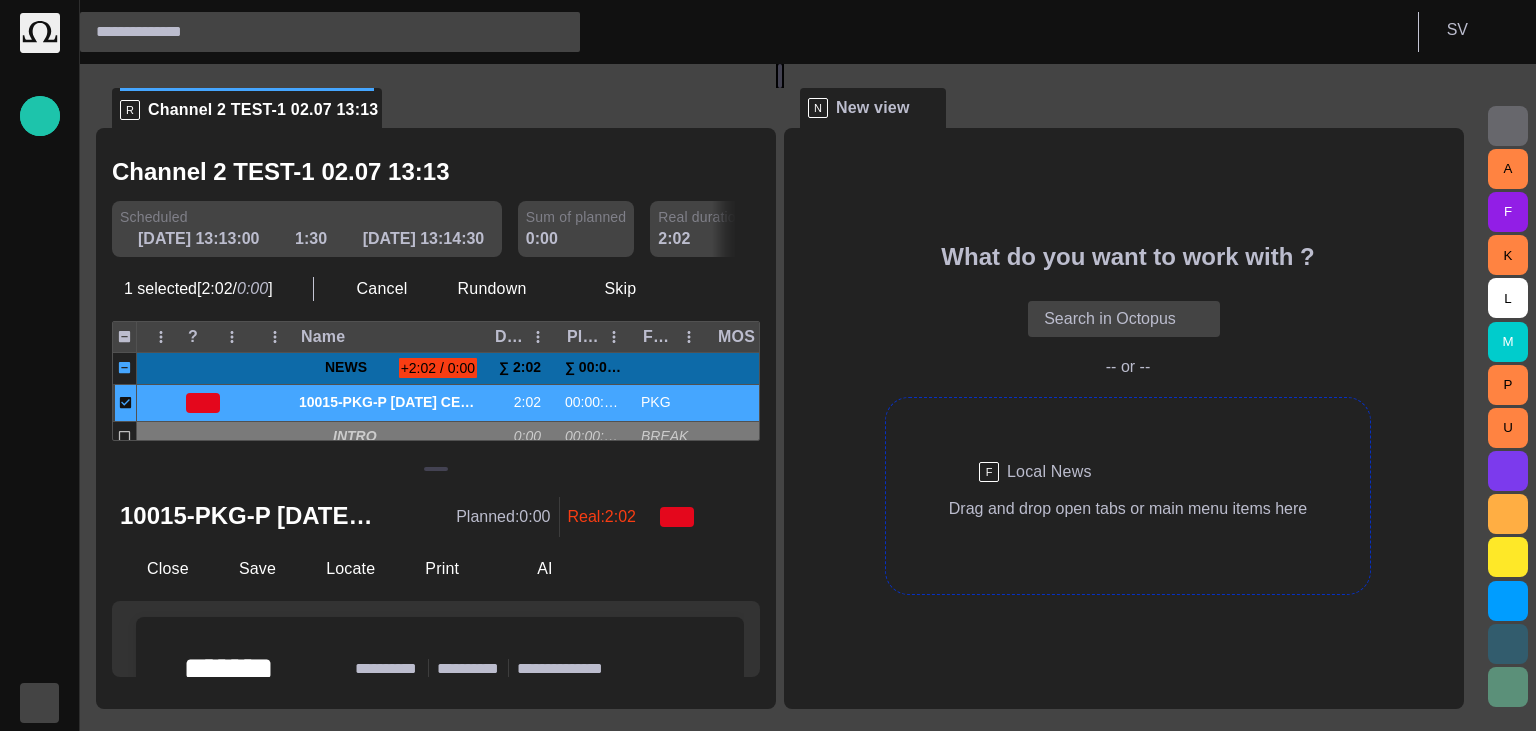 drag, startPoint x: 652, startPoint y: 214, endPoint x: 1078, endPoint y: 475, distance: 499.59683 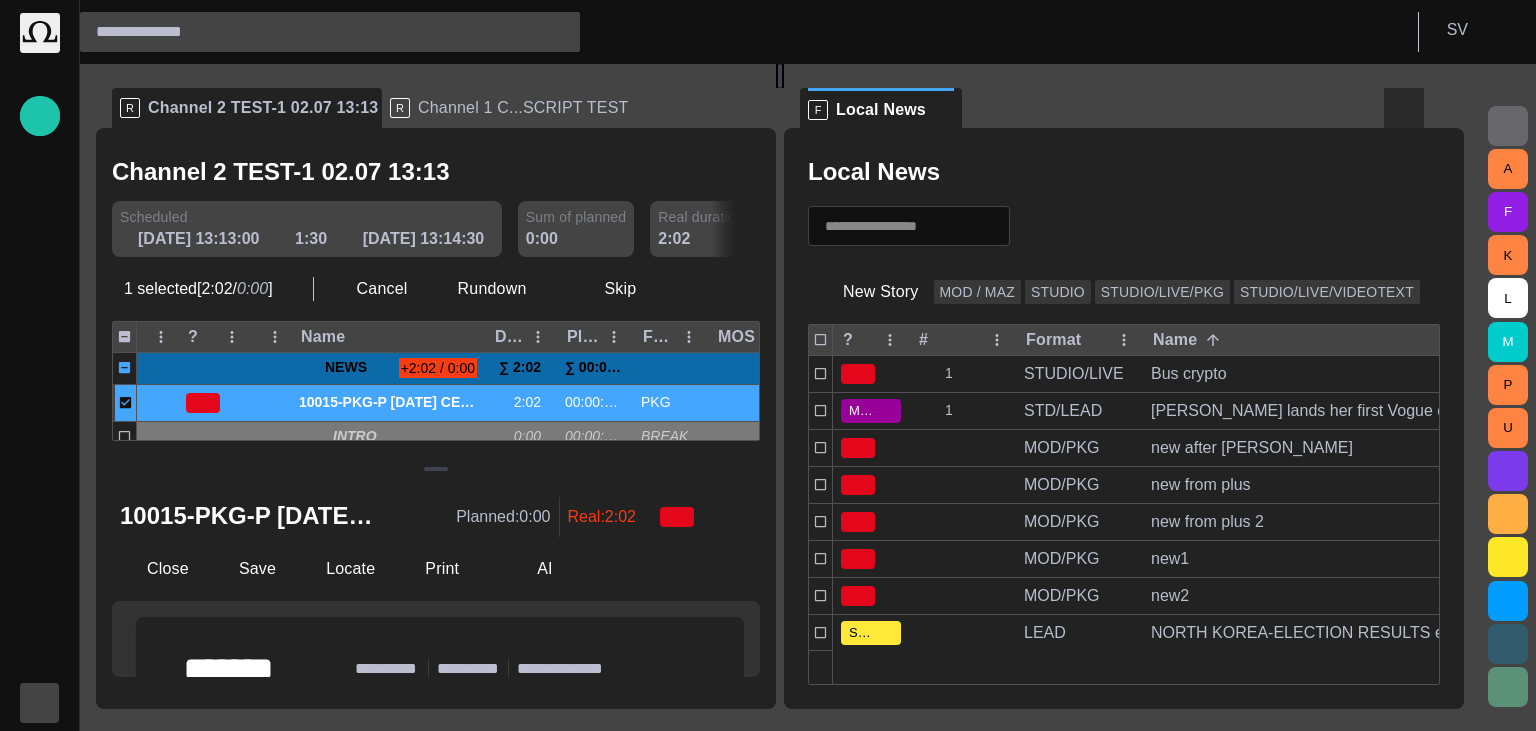 click at bounding box center (1404, 108) 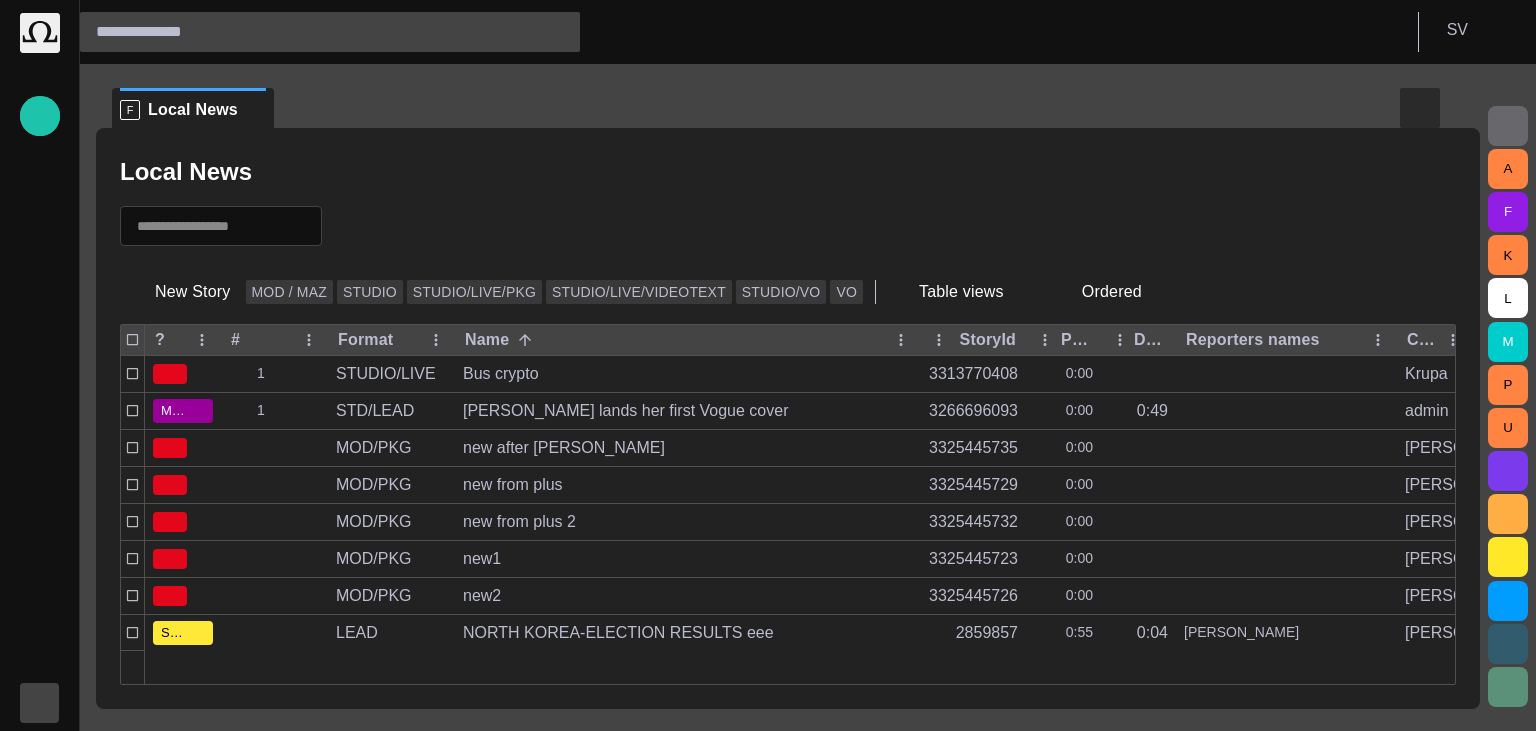click at bounding box center (1420, 108) 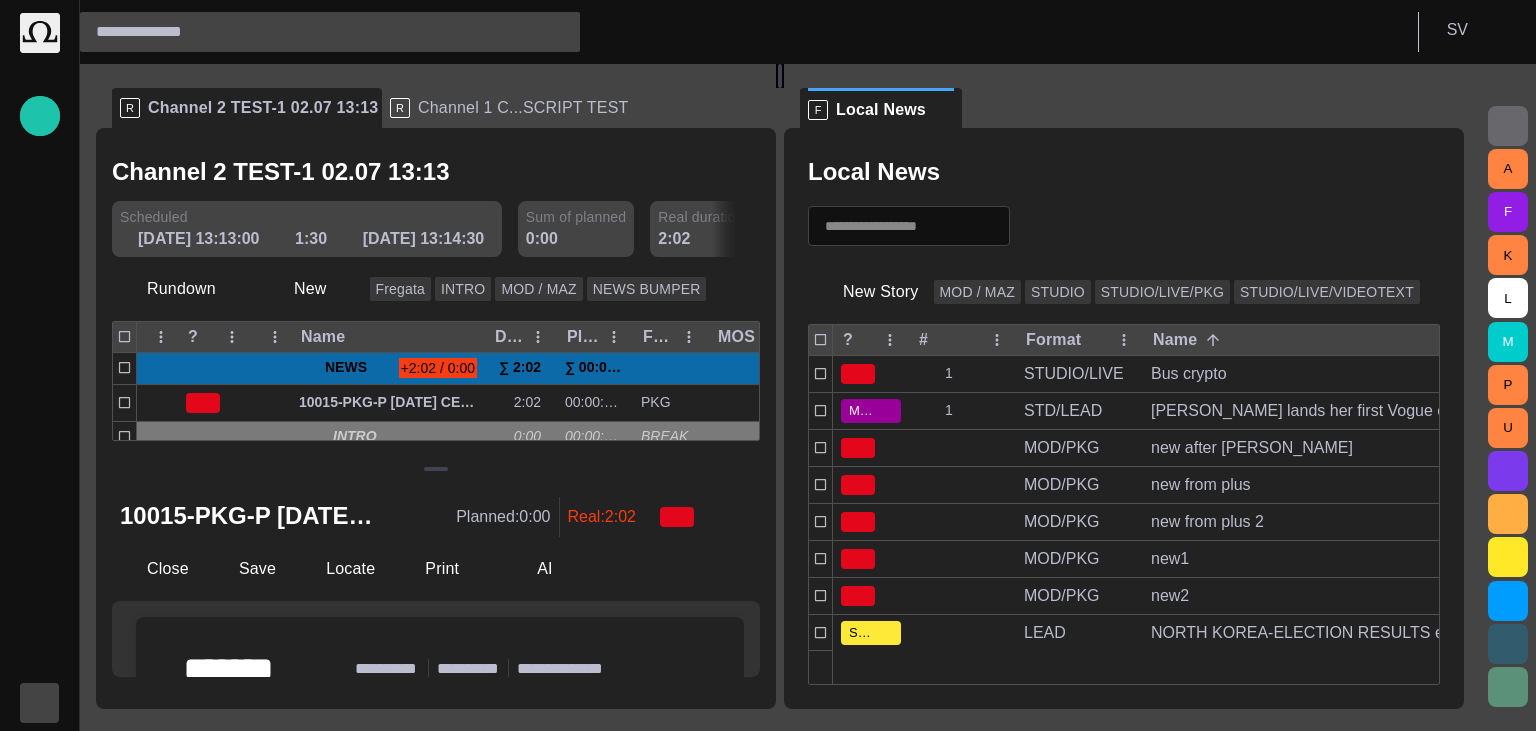 click at bounding box center [716, 108] 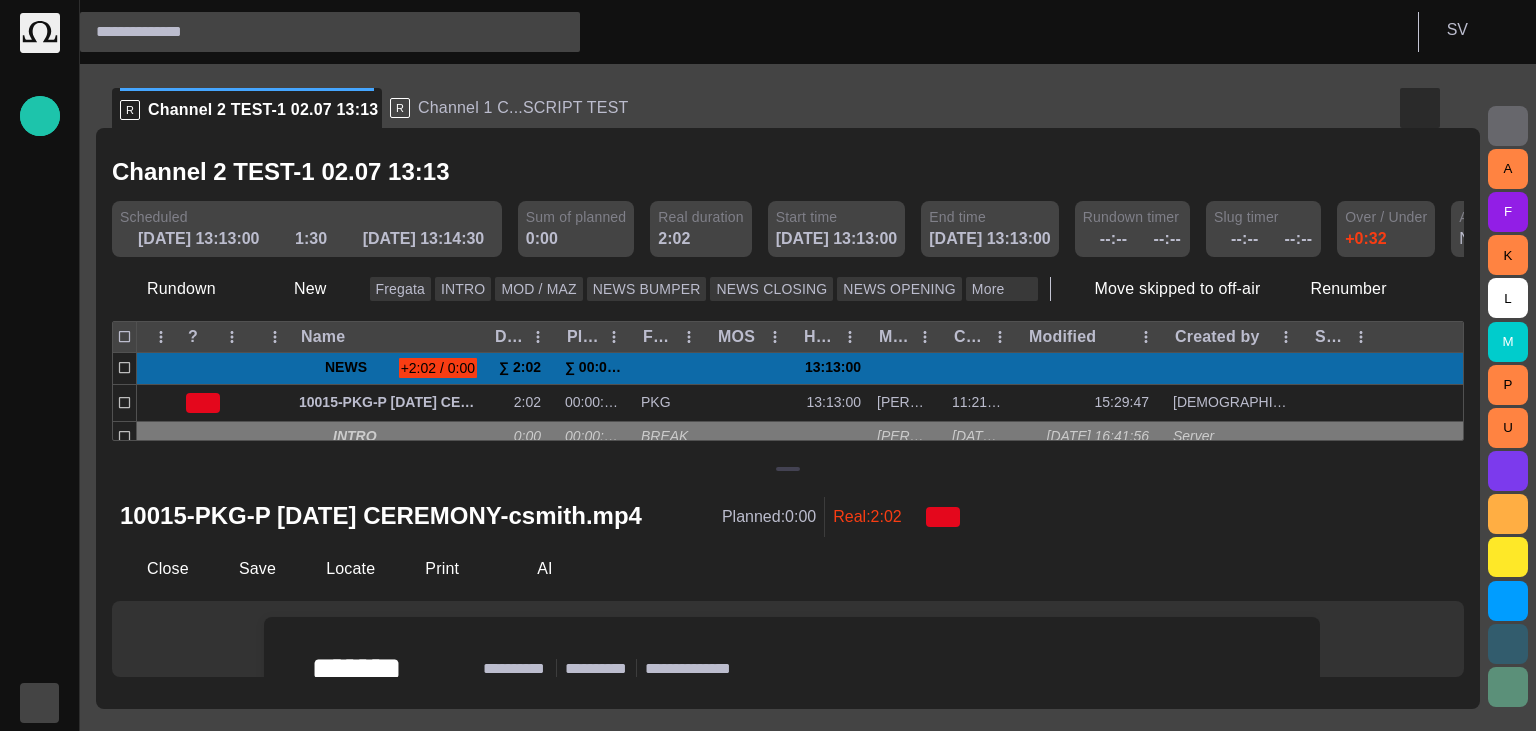 click at bounding box center (1420, 108) 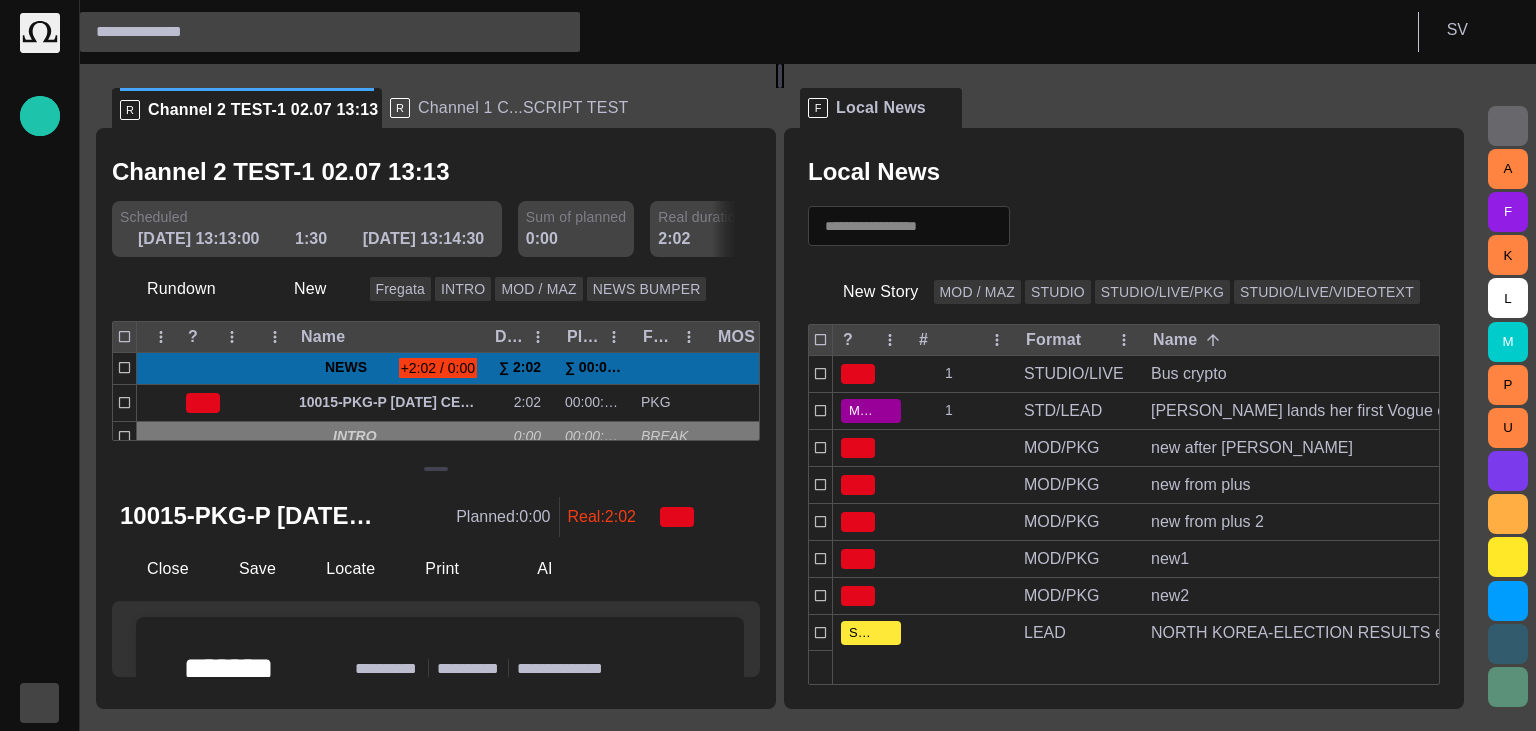 click at bounding box center [40, 703] 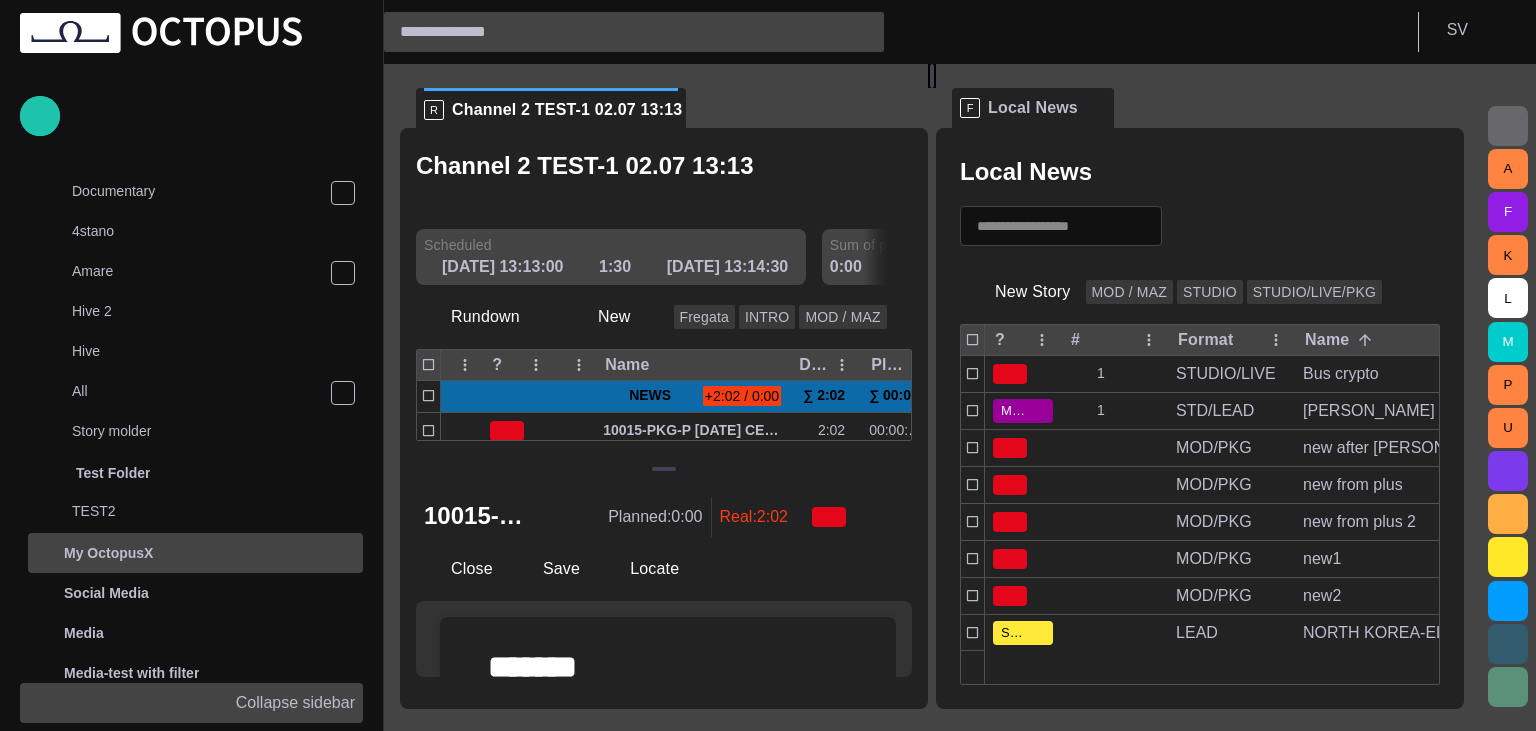 scroll, scrollTop: 280, scrollLeft: 0, axis: vertical 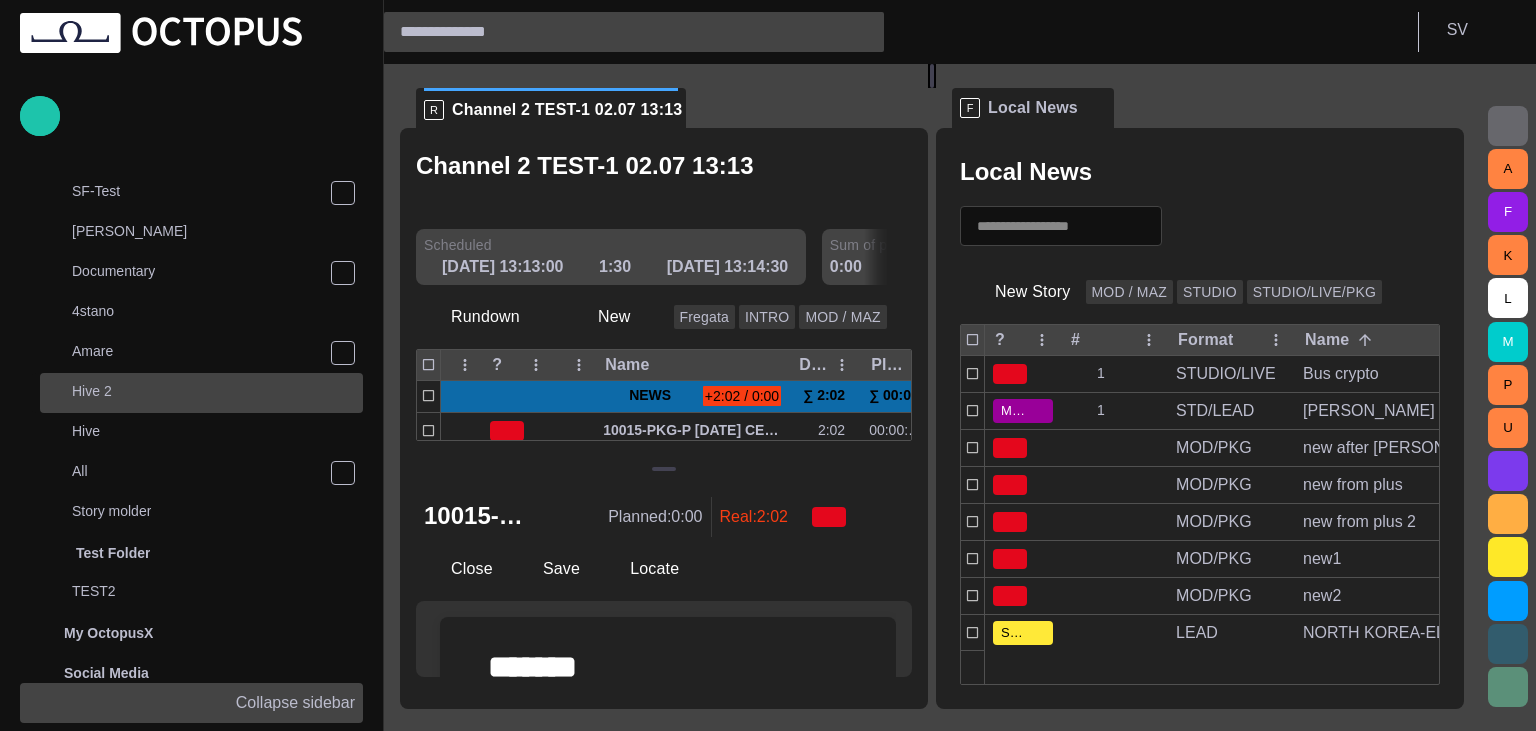 click on "Hive 2" at bounding box center (203, 391) 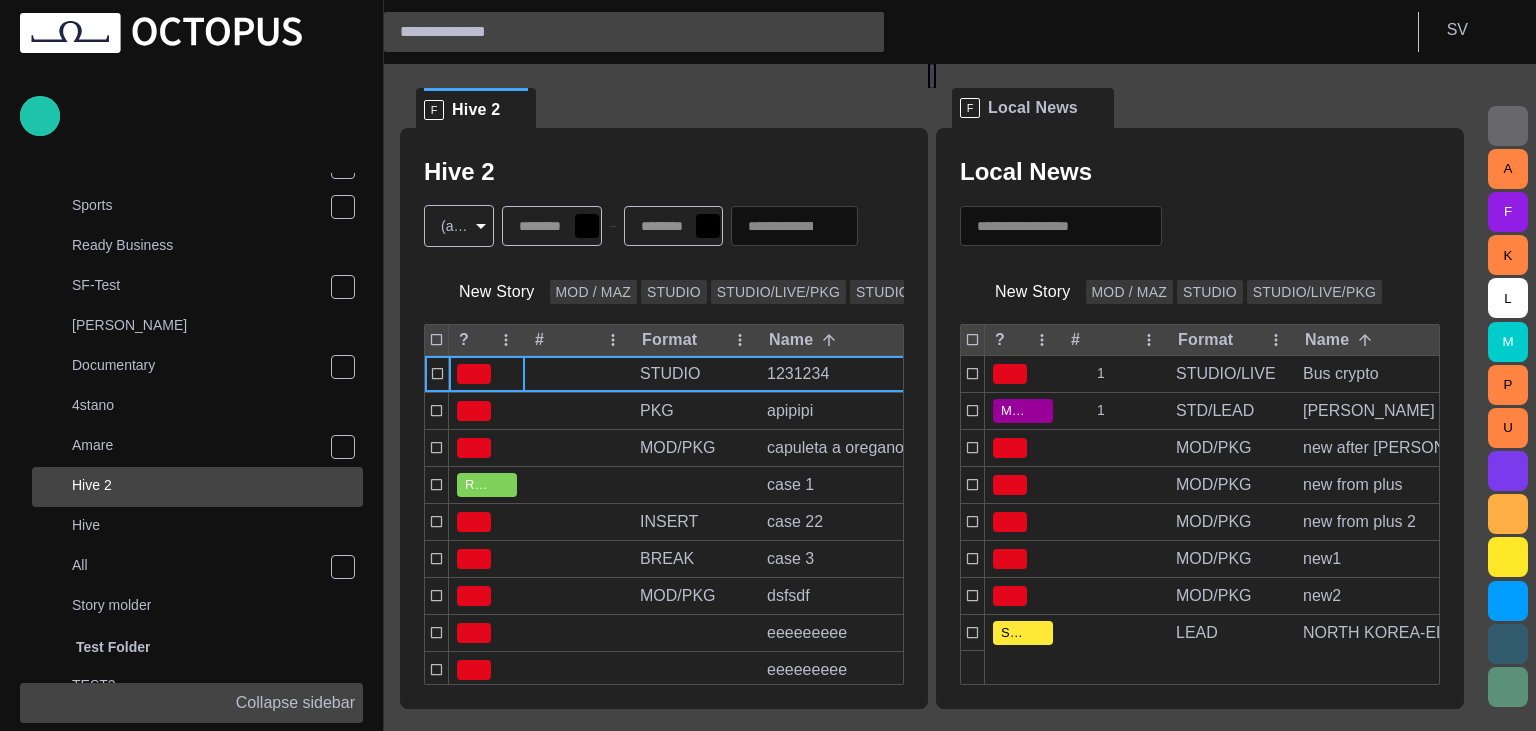 scroll, scrollTop: 80, scrollLeft: 0, axis: vertical 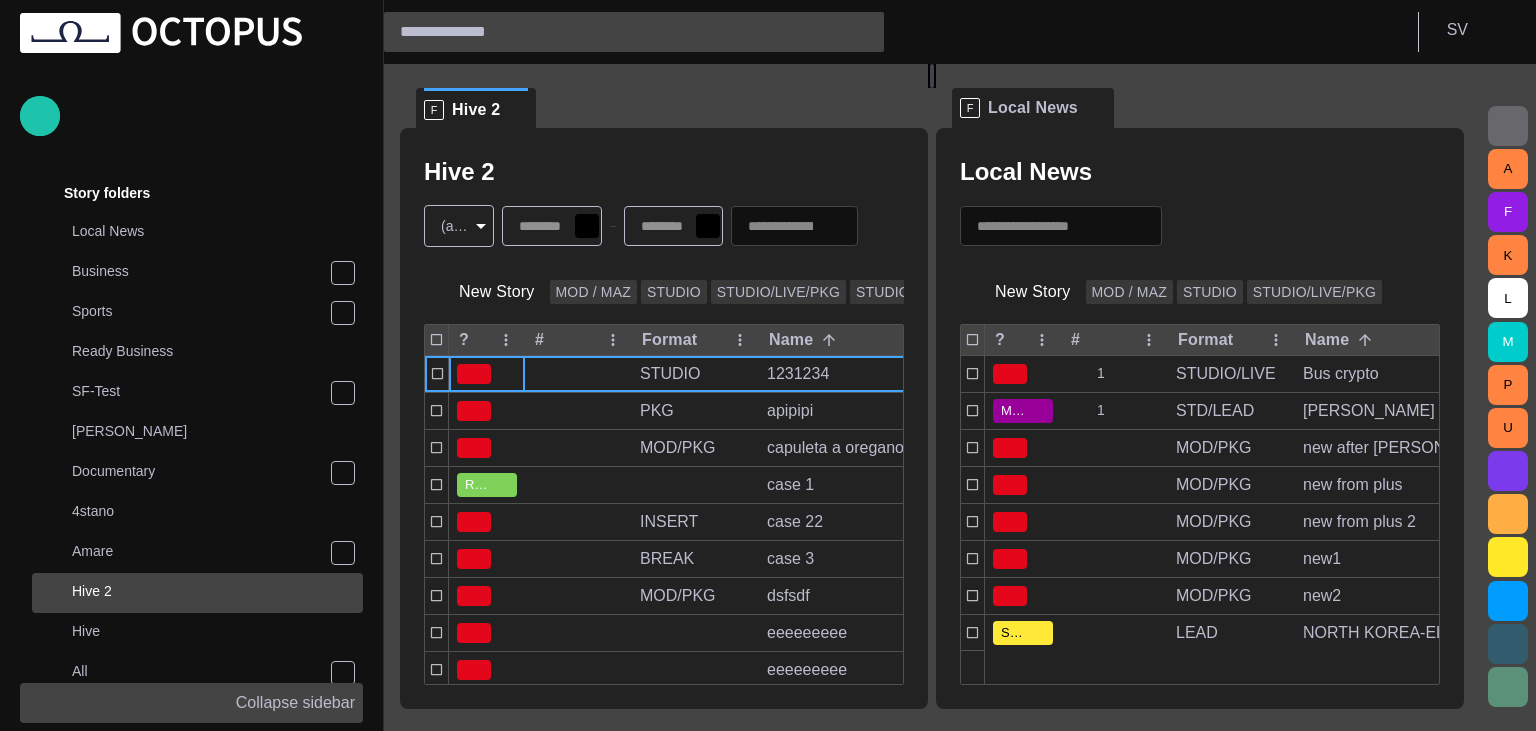 click on "Collapse sidebar" at bounding box center (191, 703) 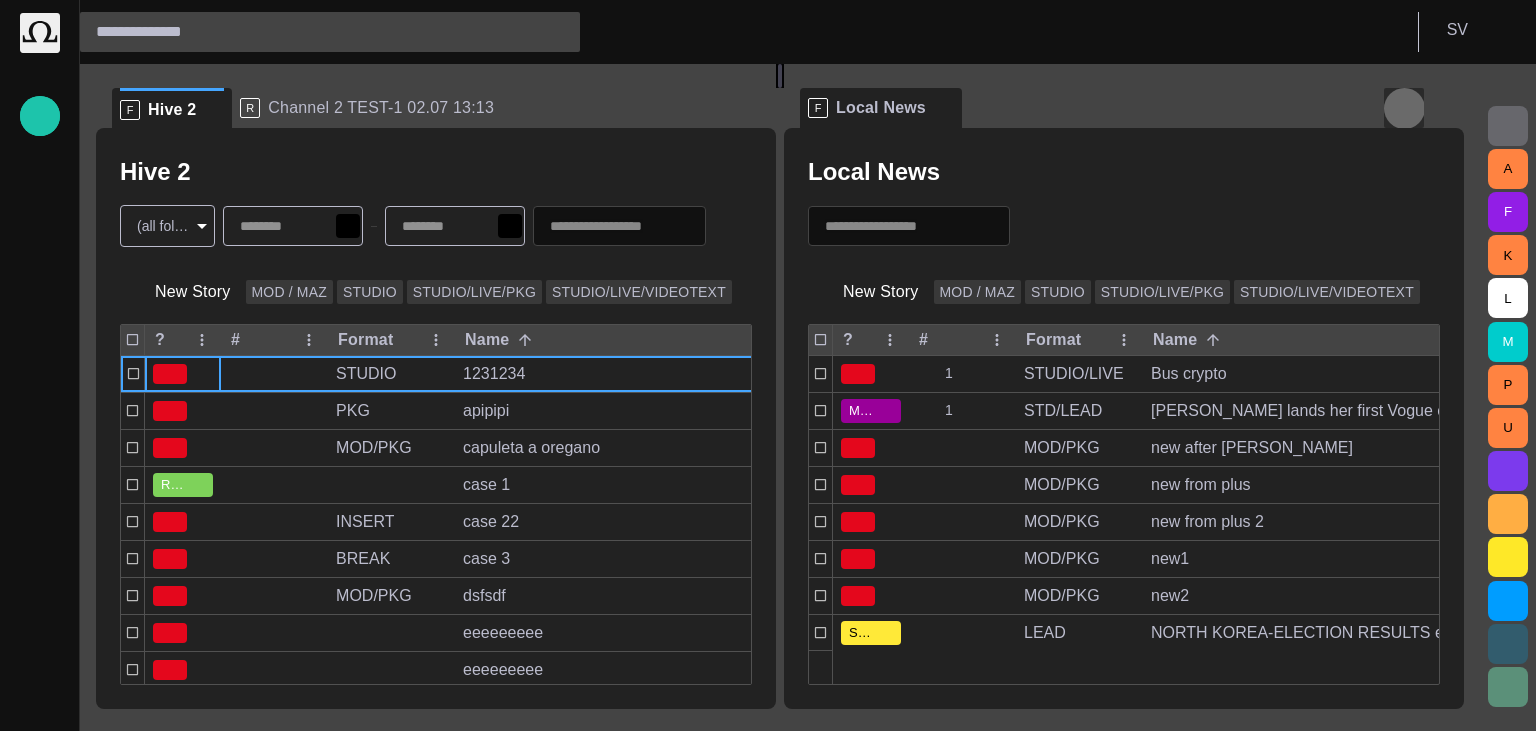 click at bounding box center [1404, 108] 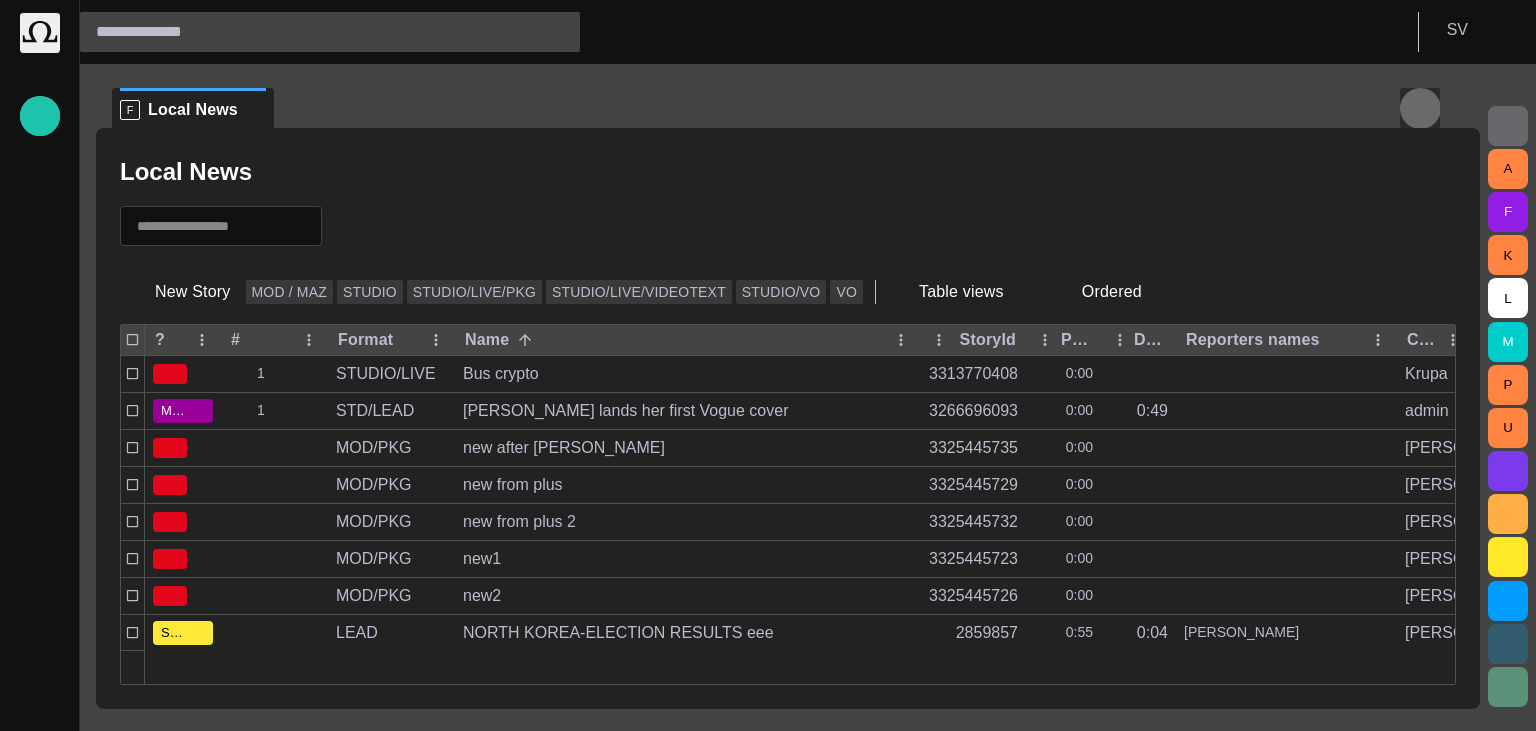 click at bounding box center [1420, 108] 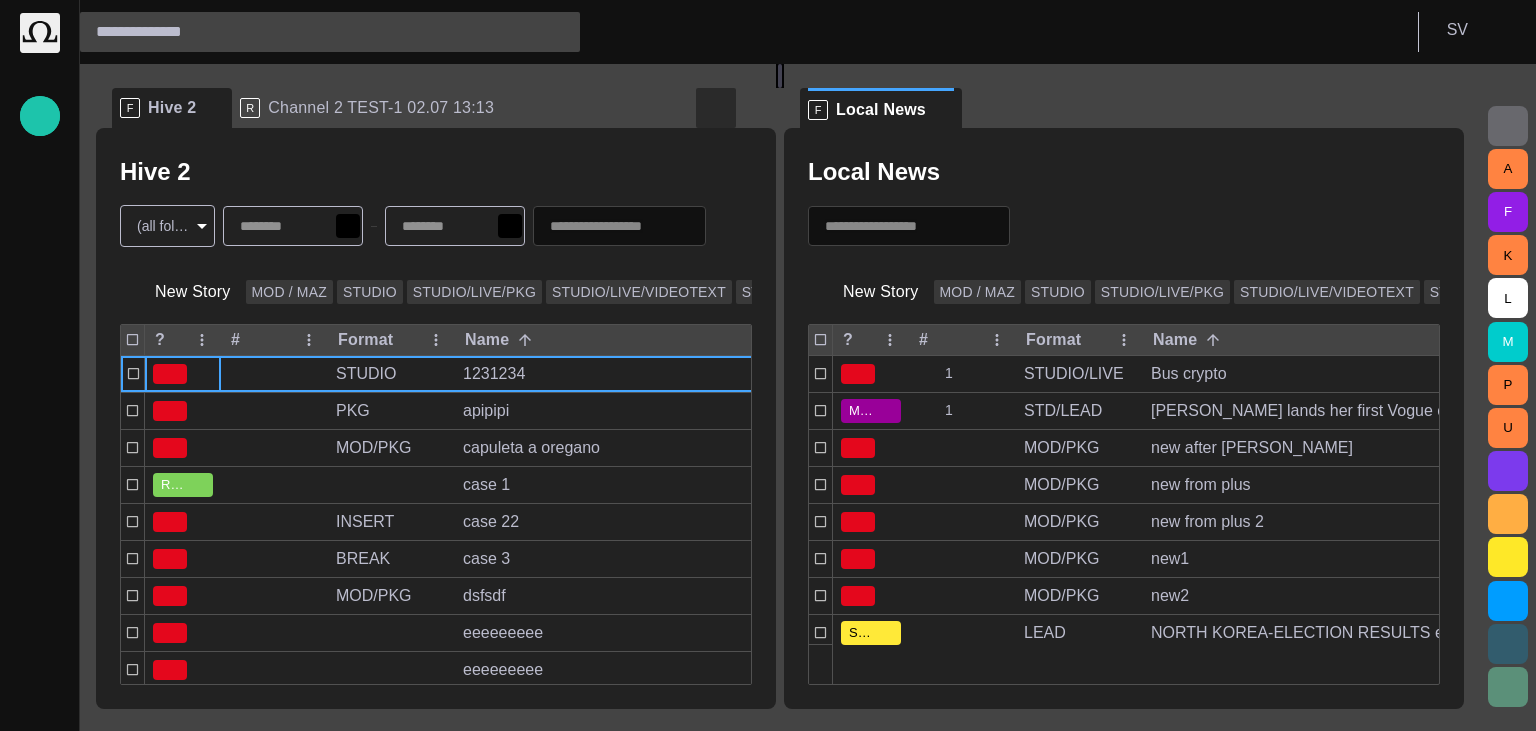 click at bounding box center (716, 108) 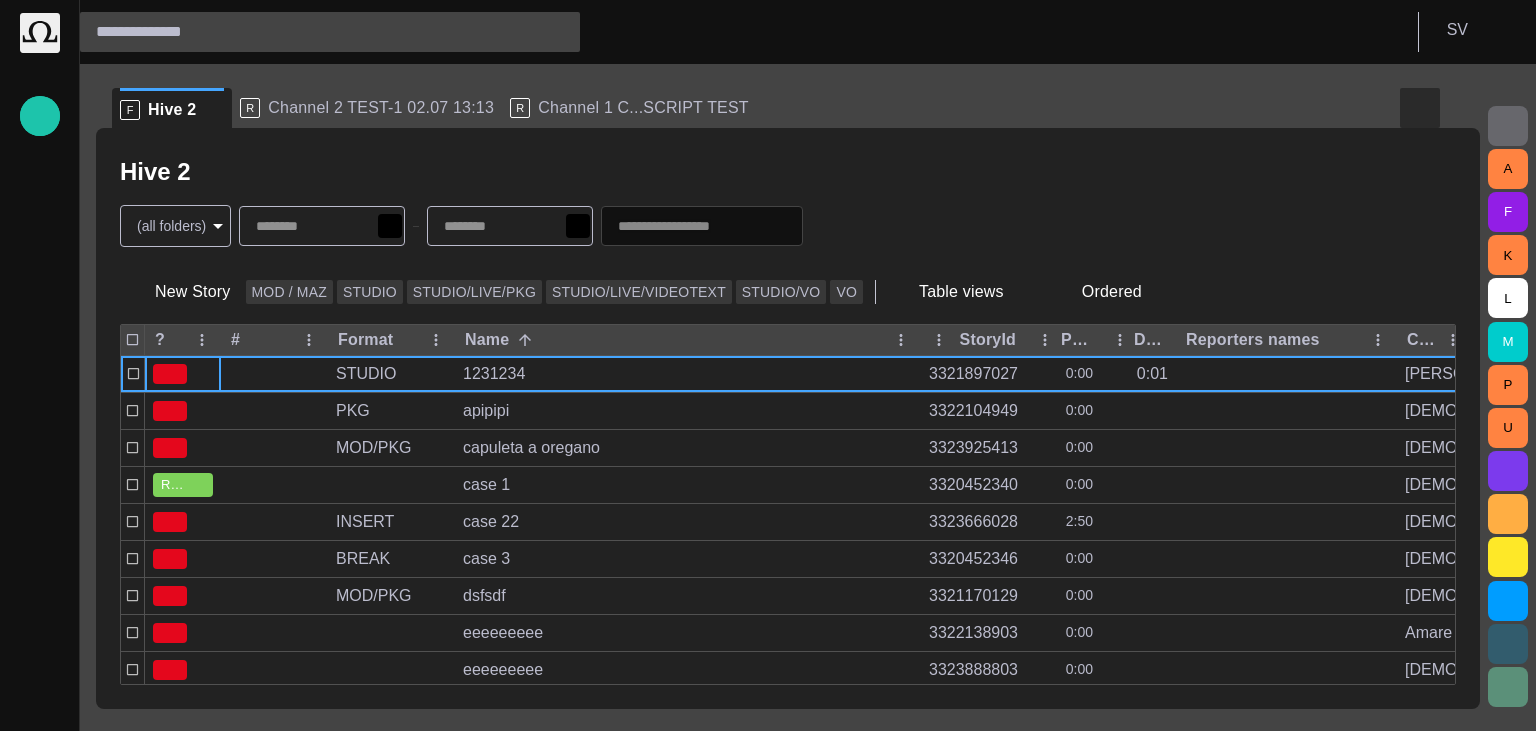 click at bounding box center [1420, 108] 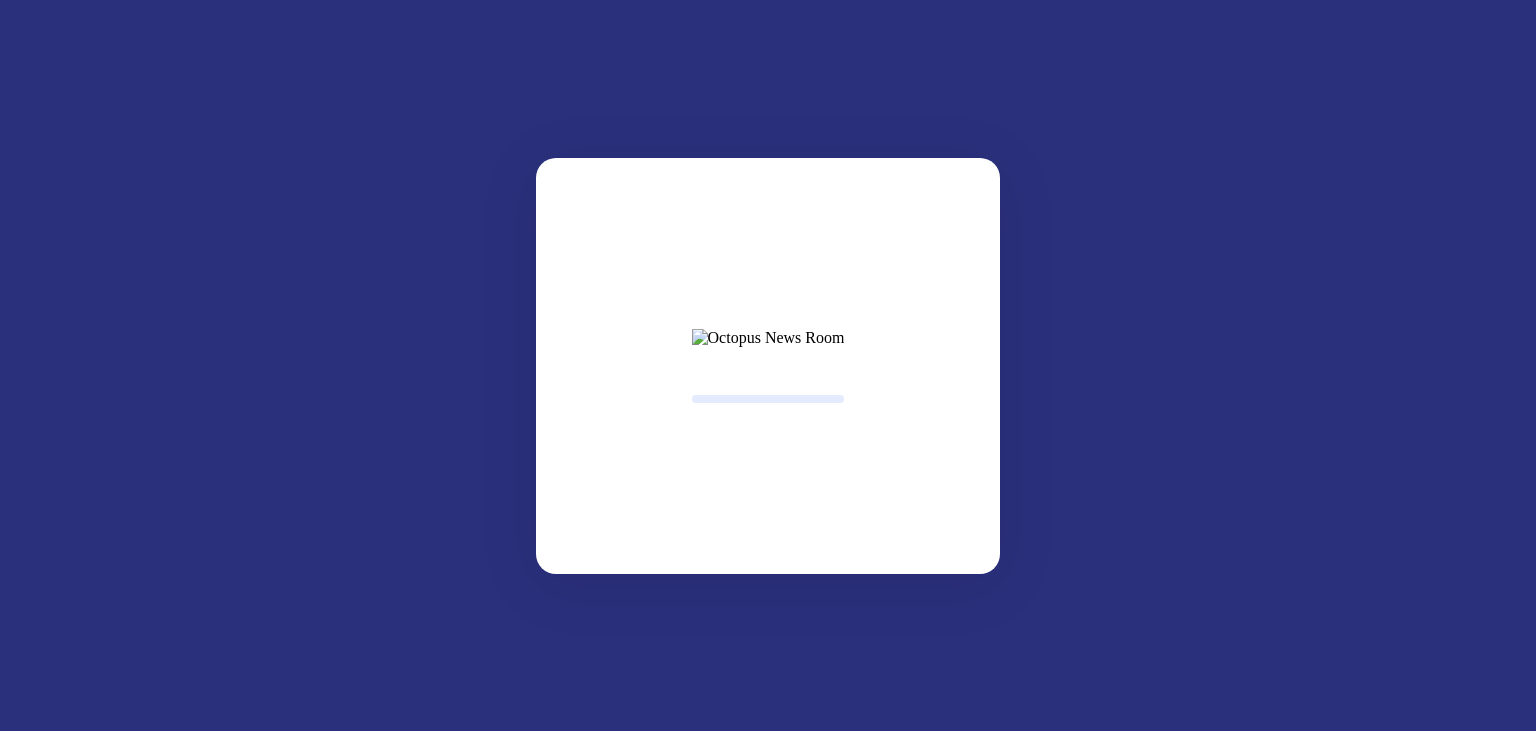 scroll, scrollTop: 0, scrollLeft: 0, axis: both 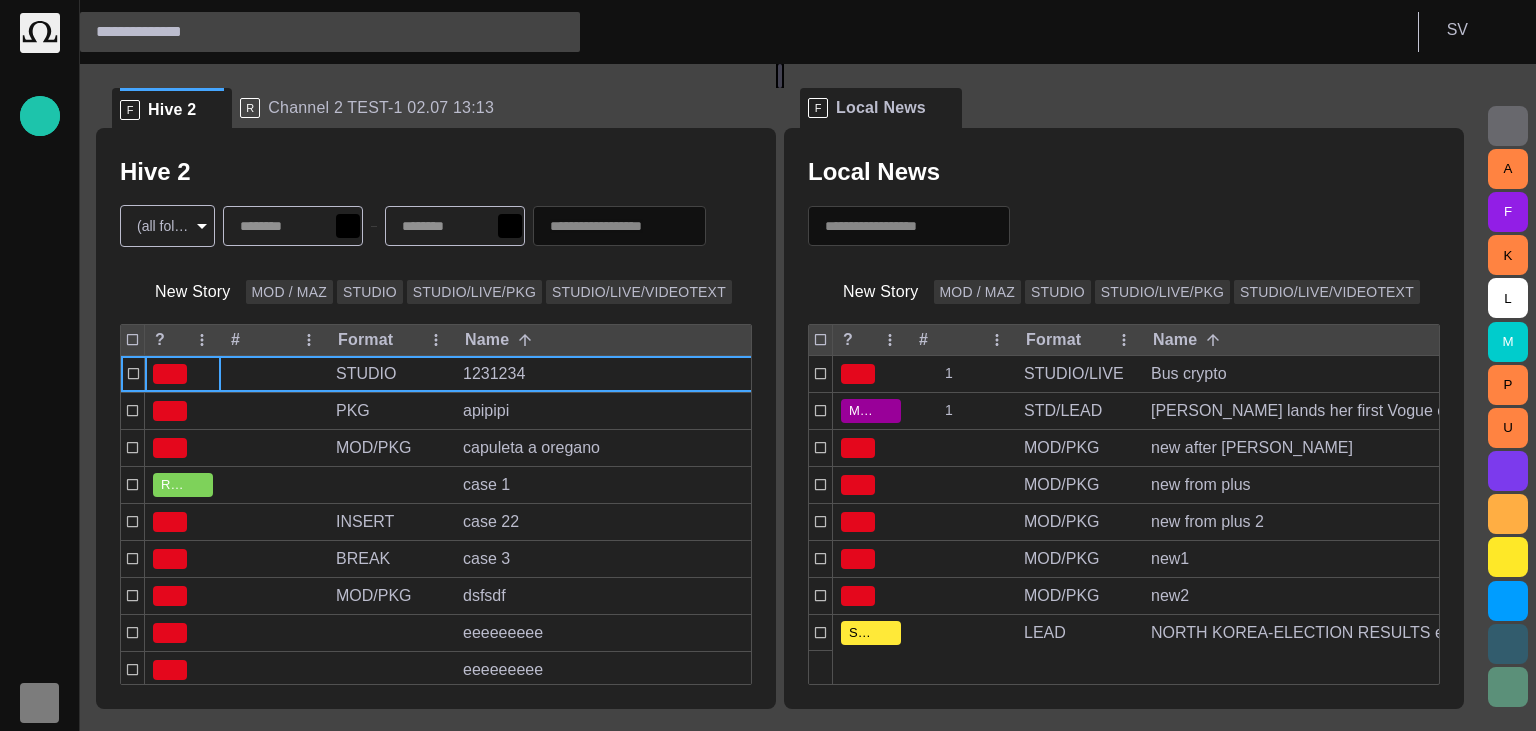 click at bounding box center [40, 703] 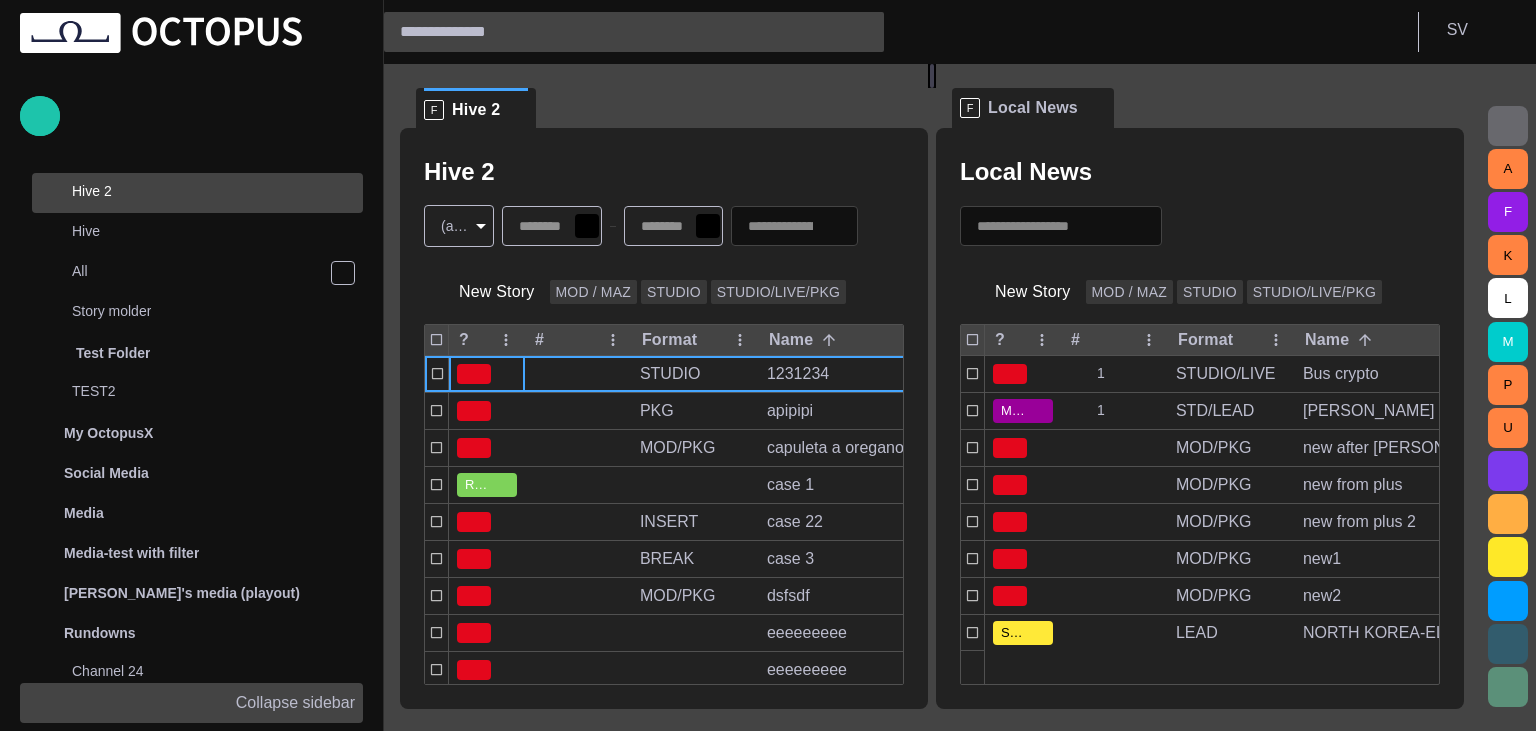 scroll, scrollTop: 0, scrollLeft: 0, axis: both 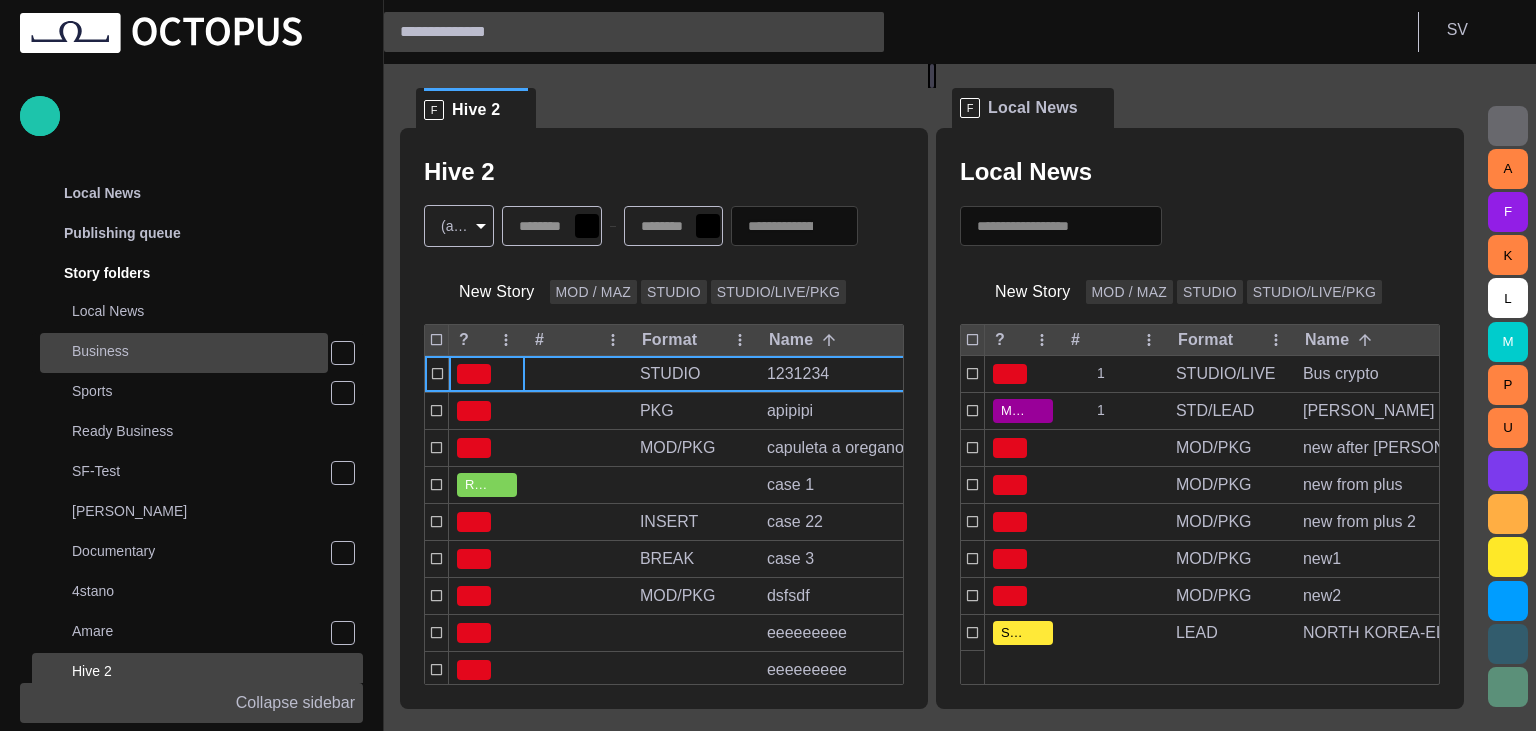 click on "Business" at bounding box center [186, 351] 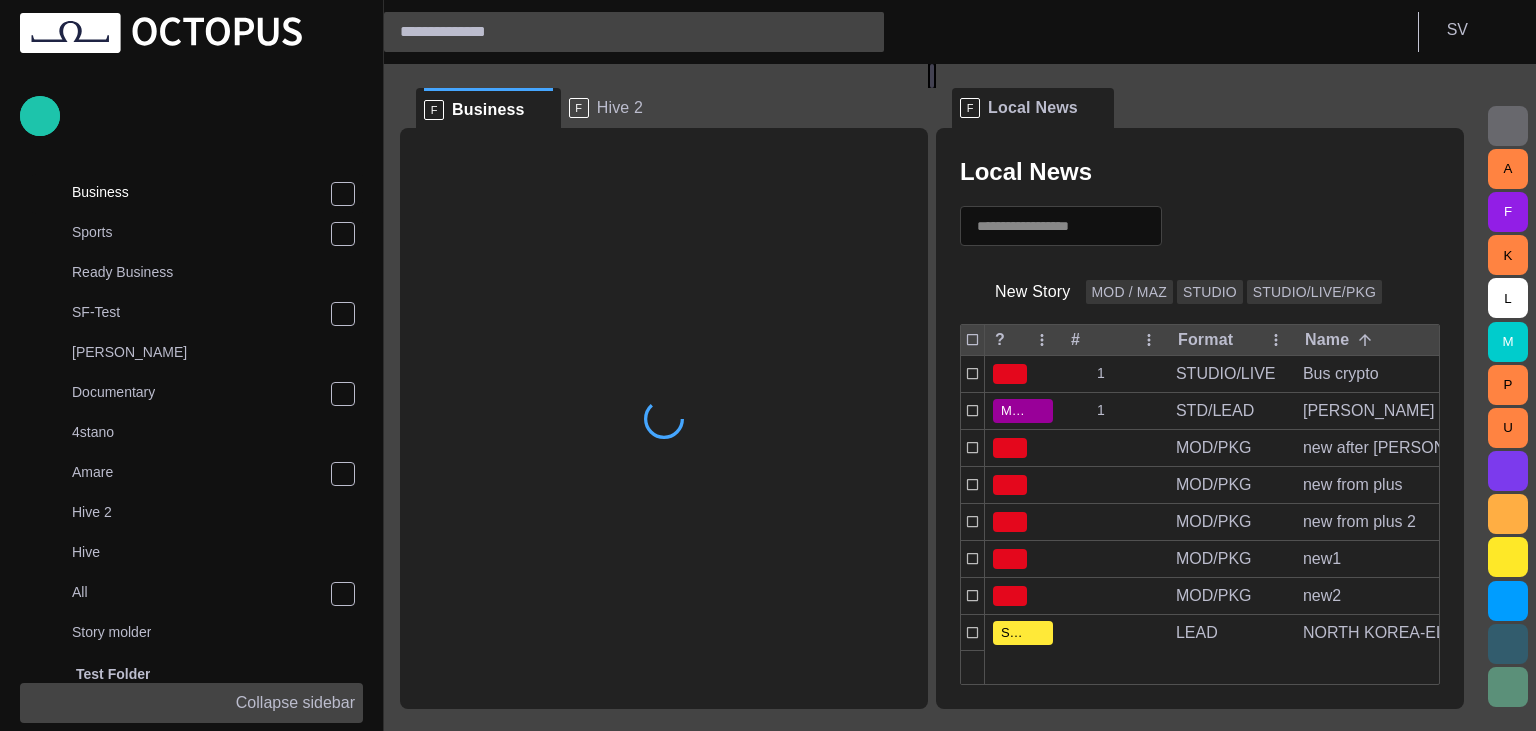 scroll, scrollTop: 160, scrollLeft: 0, axis: vertical 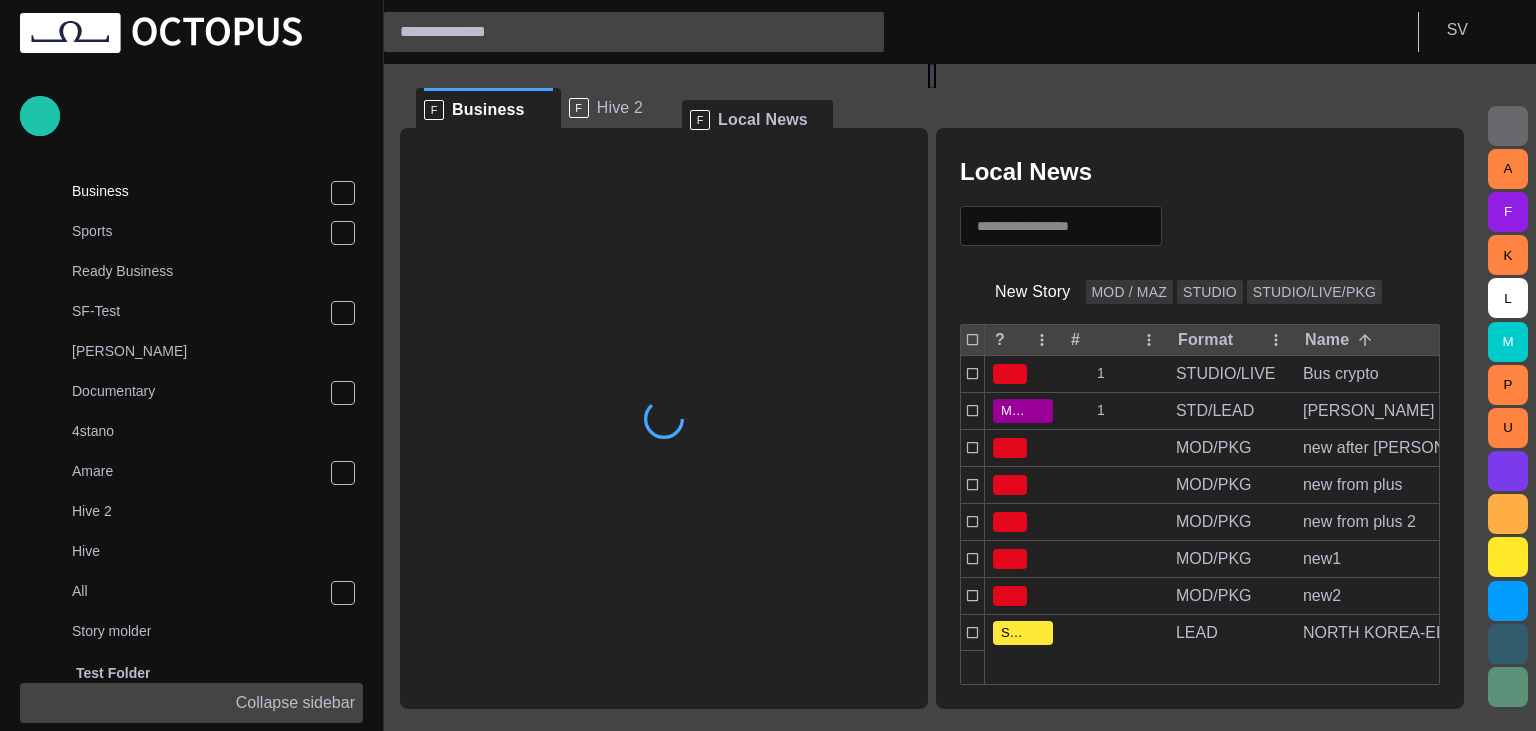 drag, startPoint x: 1024, startPoint y: 110, endPoint x: 736, endPoint y: 122, distance: 288.24988 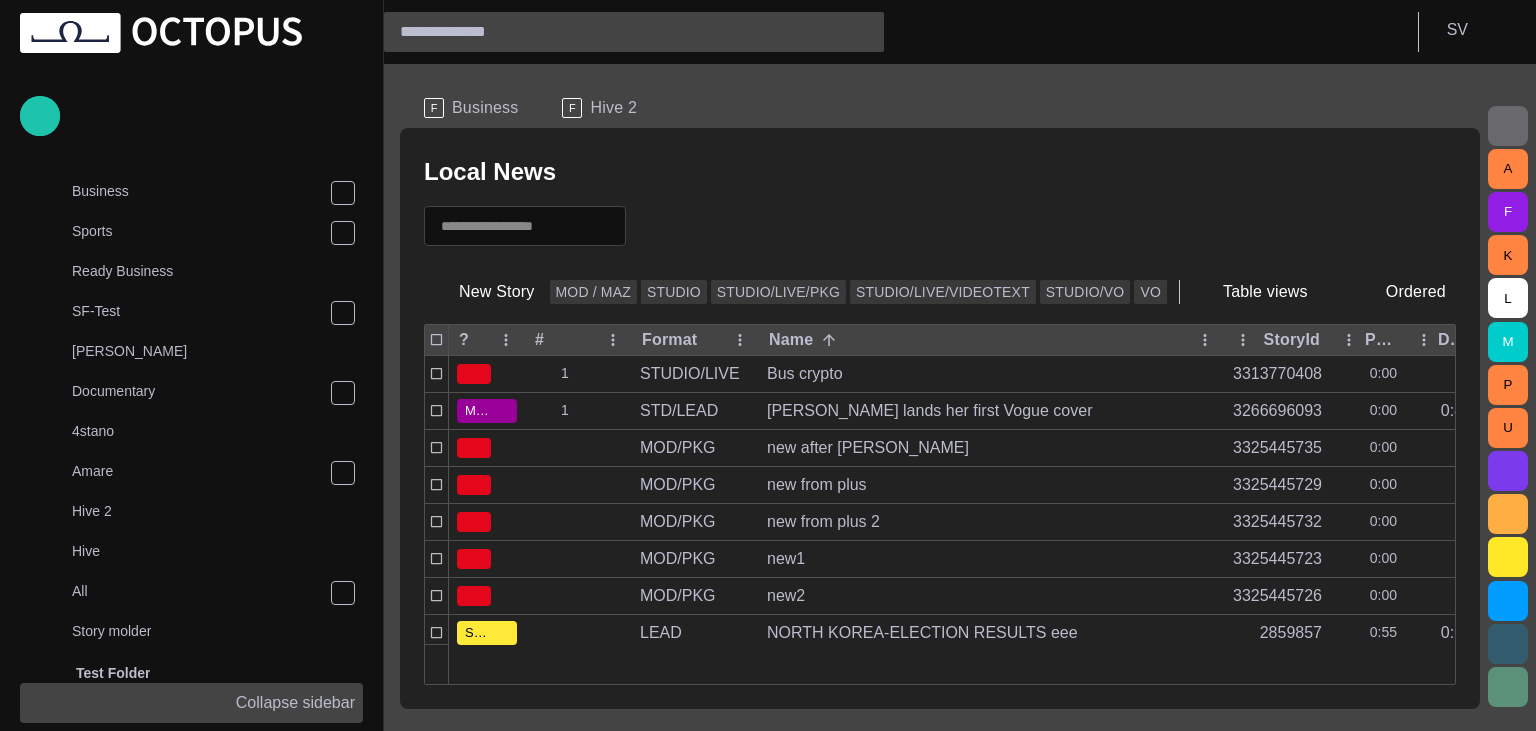 scroll, scrollTop: 120, scrollLeft: 0, axis: vertical 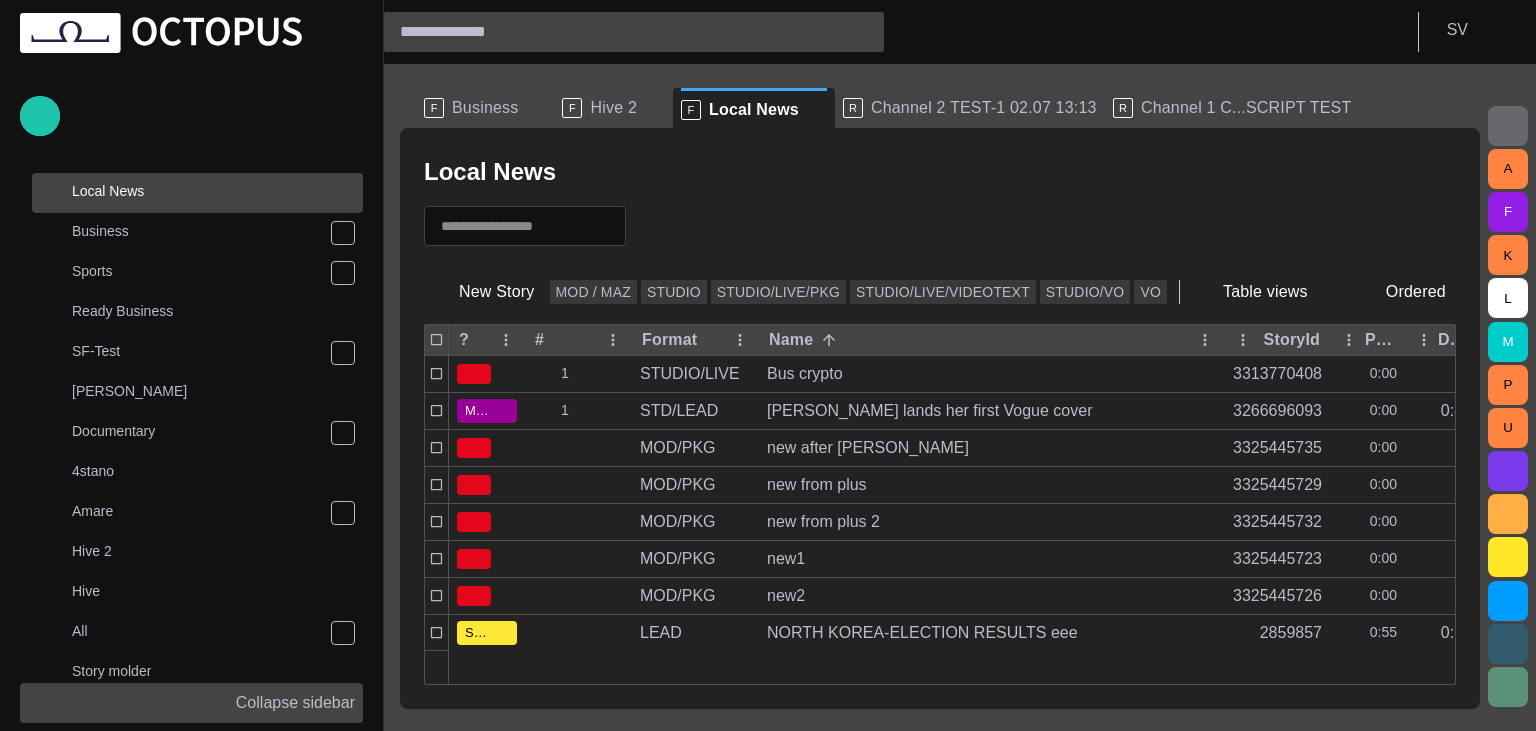 click on "Business" at bounding box center [485, 108] 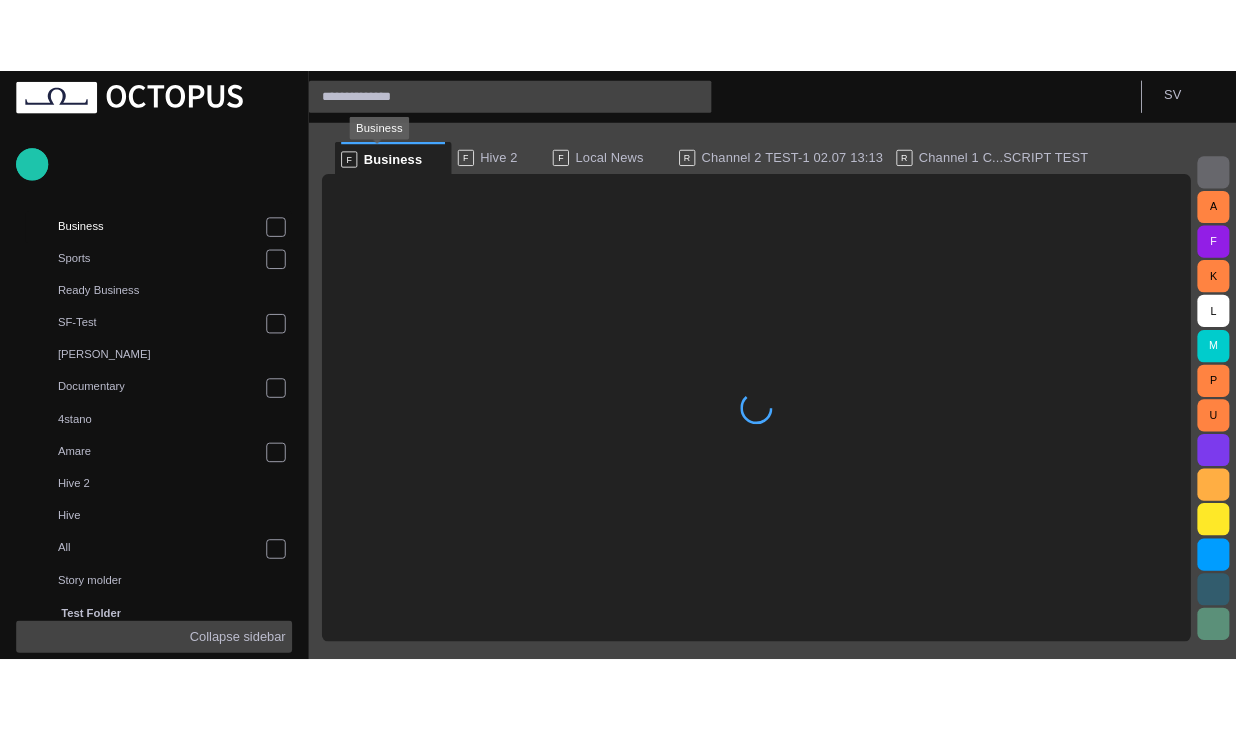 scroll, scrollTop: 160, scrollLeft: 0, axis: vertical 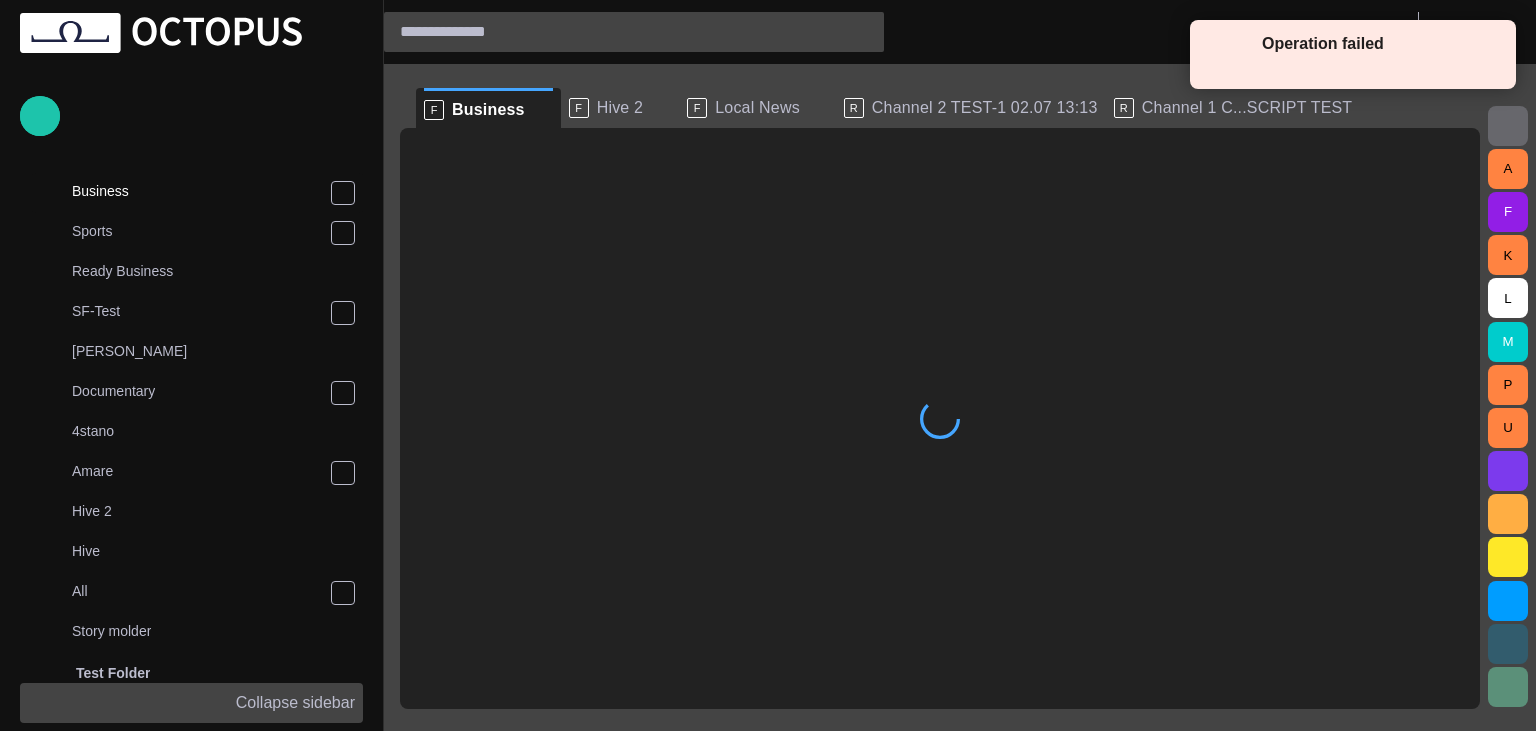 type 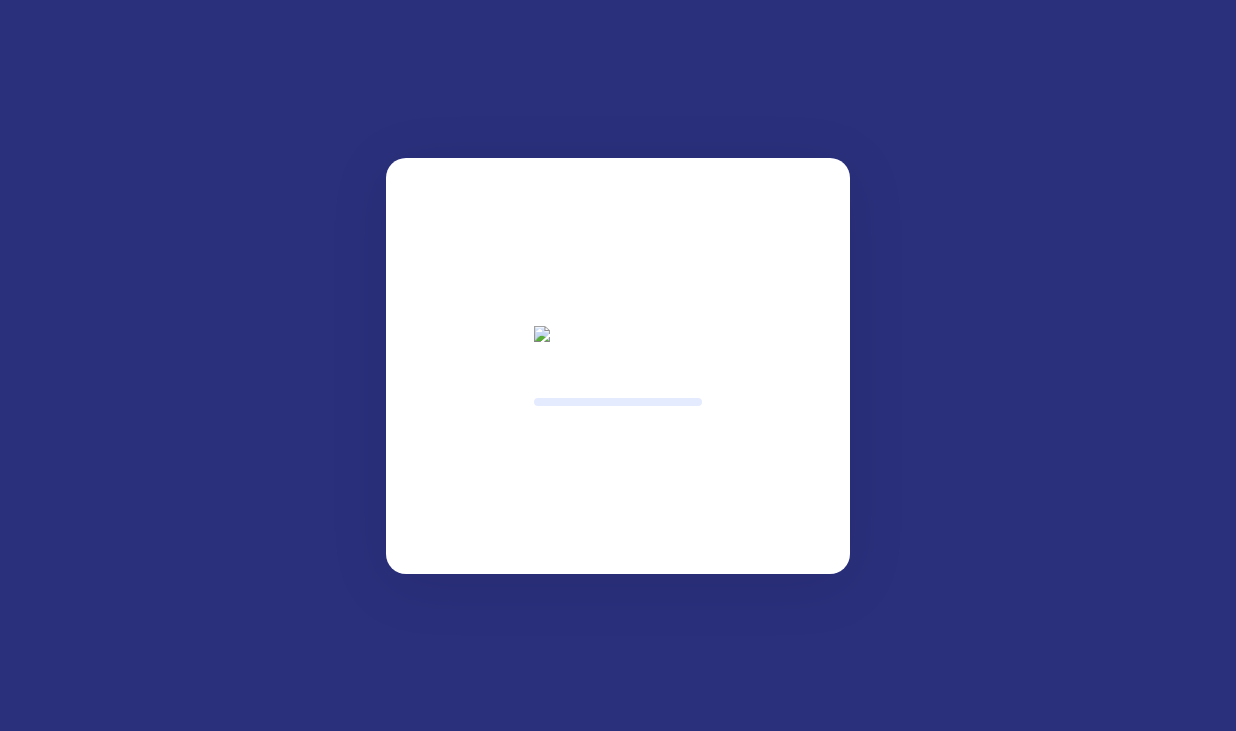 scroll, scrollTop: 0, scrollLeft: 0, axis: both 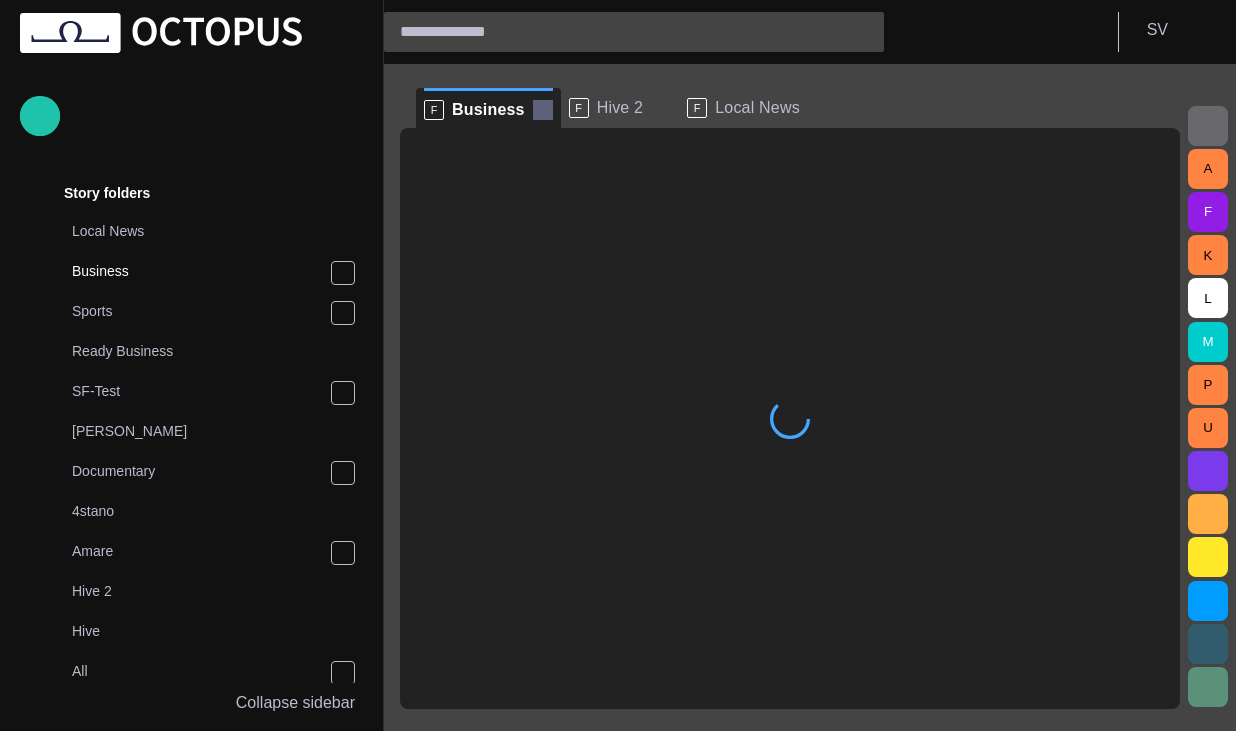 click at bounding box center (543, 110) 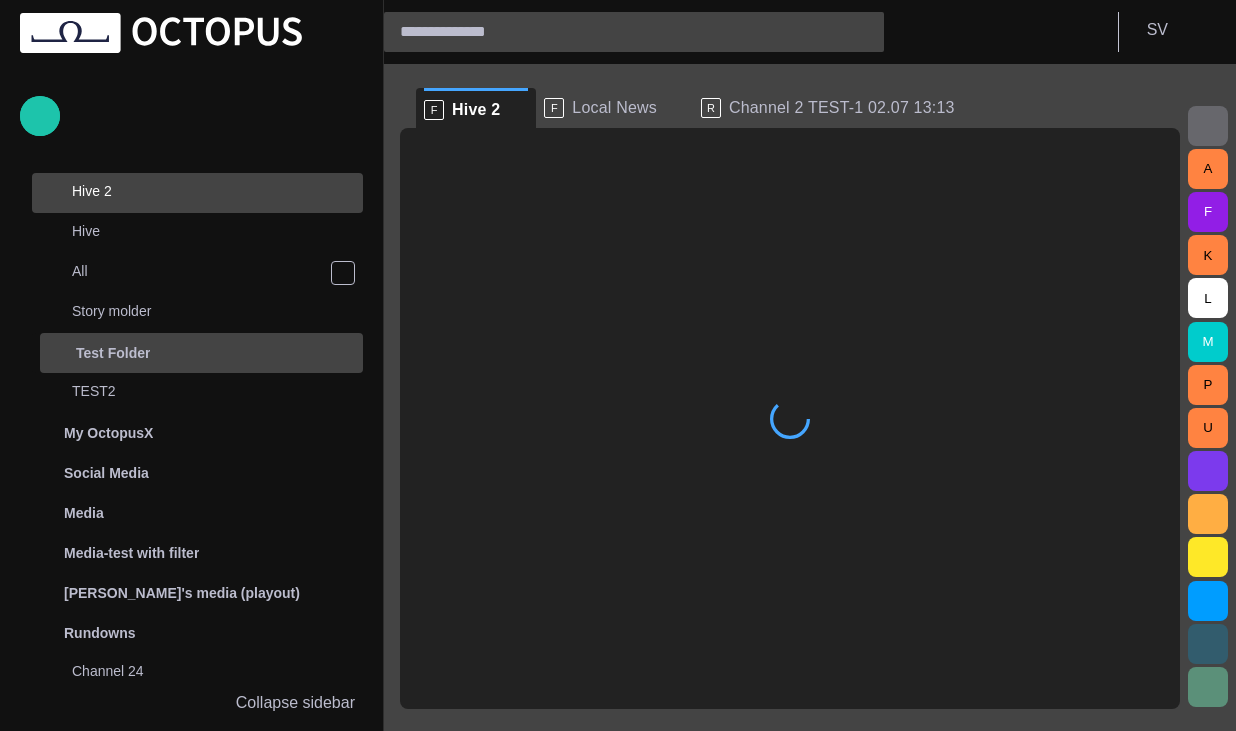 scroll, scrollTop: 360, scrollLeft: 0, axis: vertical 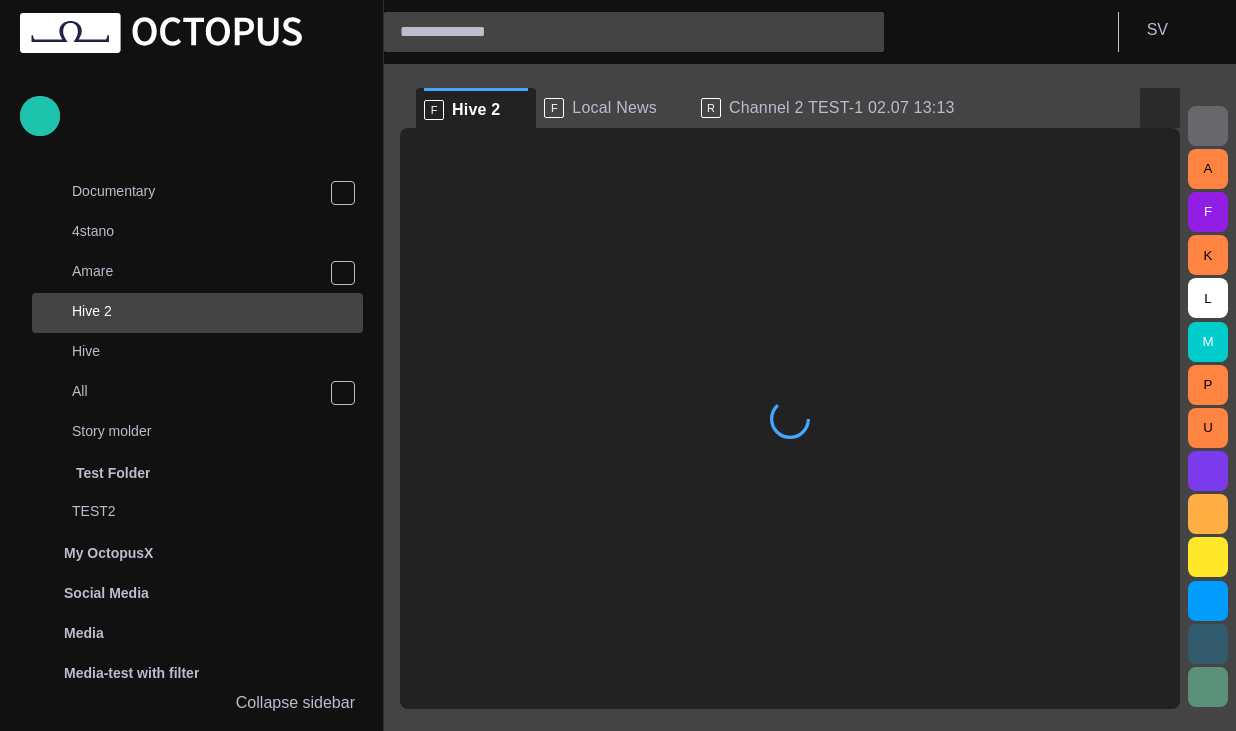 click at bounding box center [1160, 108] 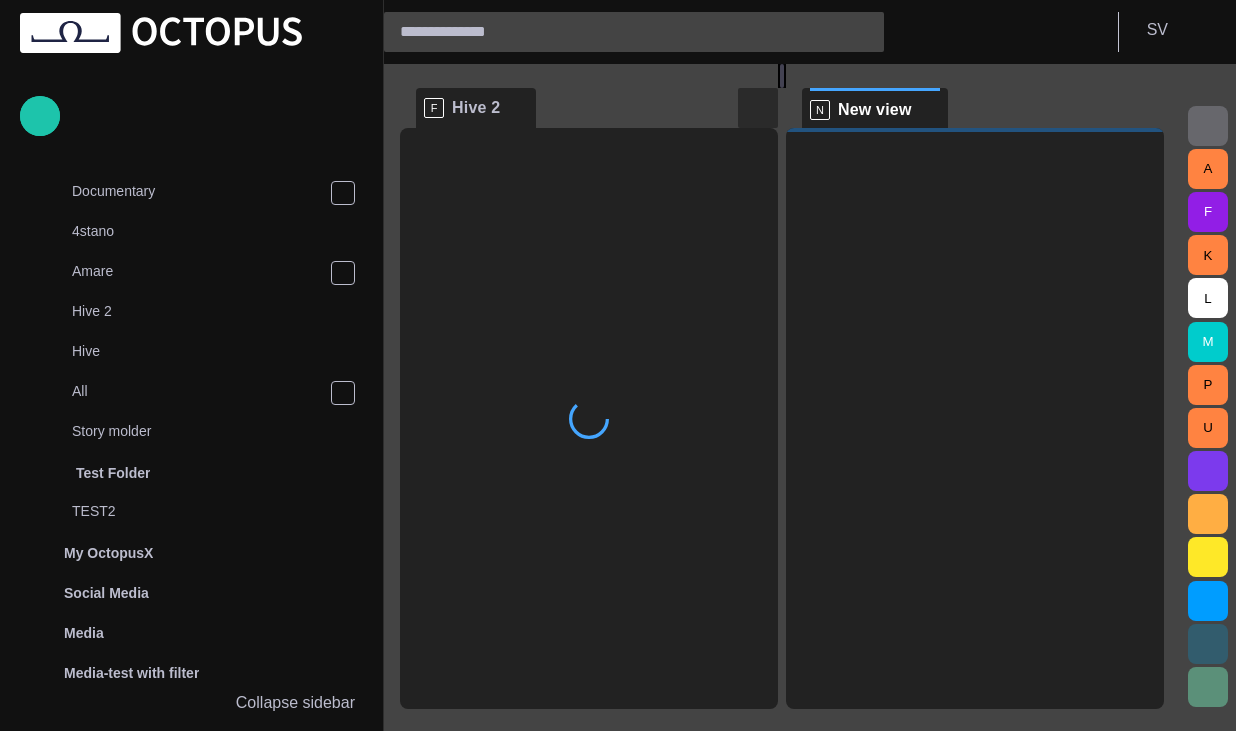 click at bounding box center (758, 108) 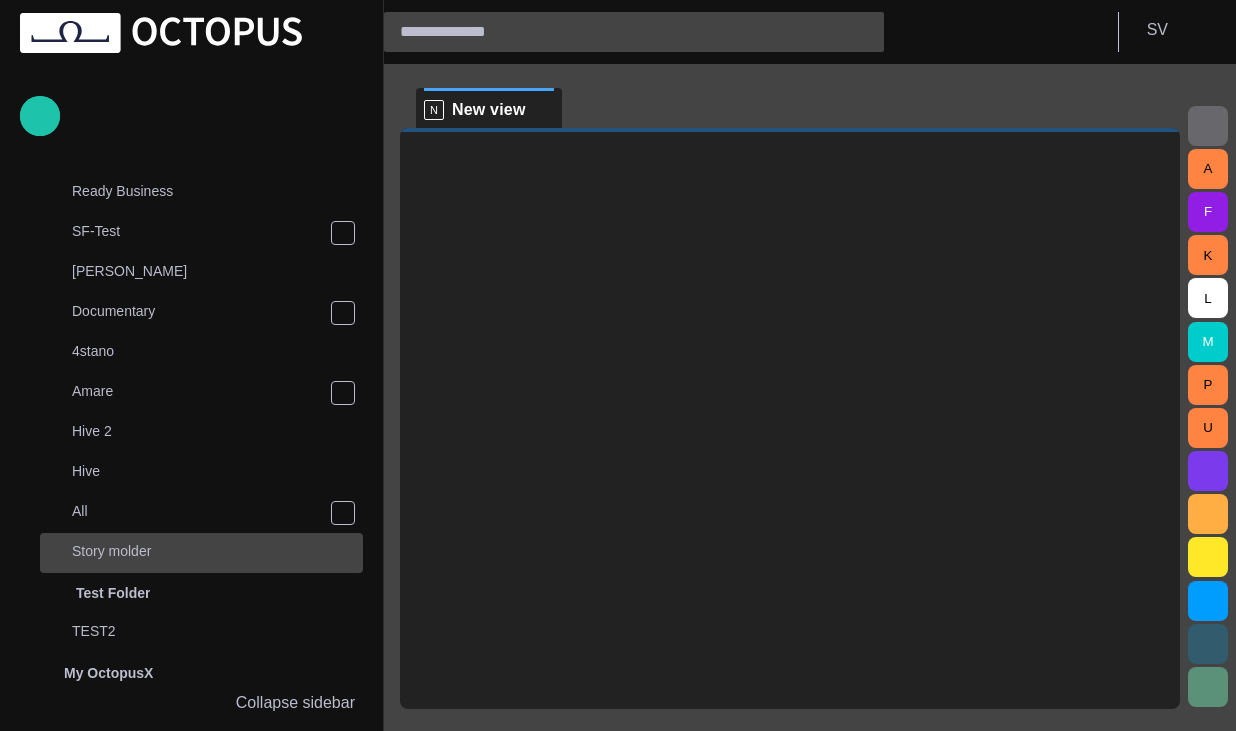 click on "Story molder" at bounding box center [217, 551] 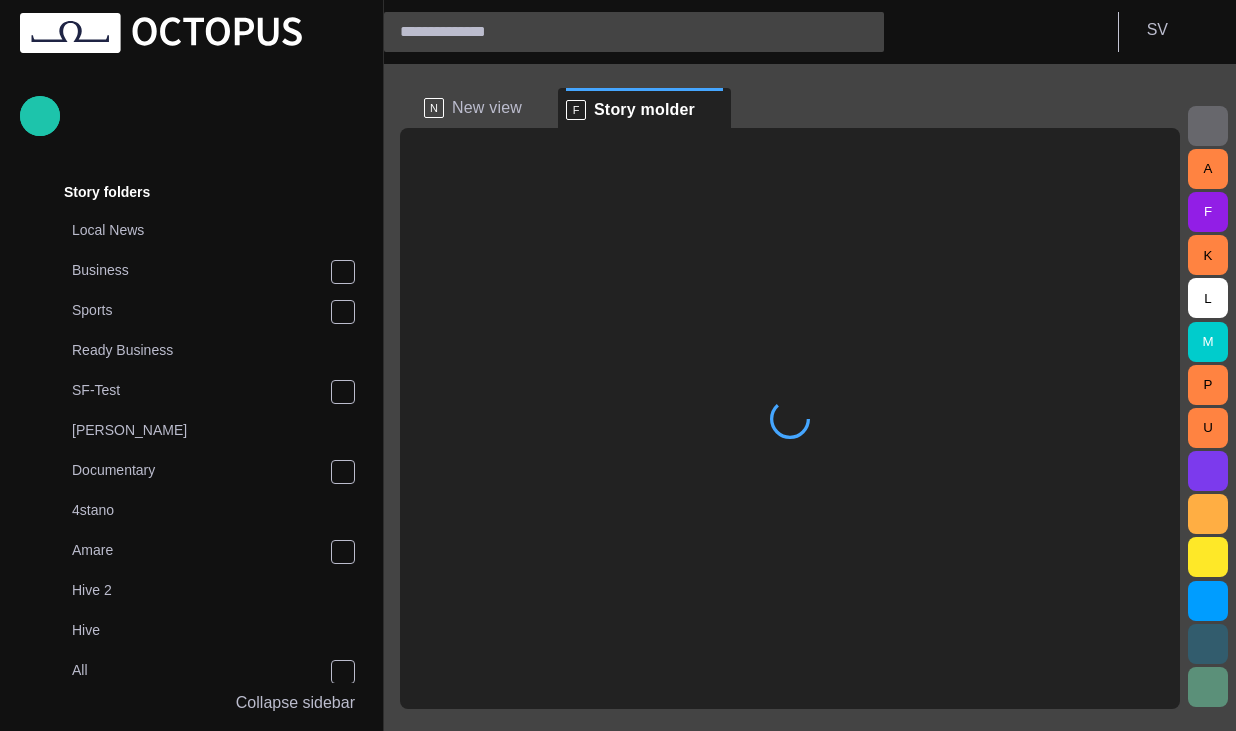 scroll, scrollTop: 80, scrollLeft: 0, axis: vertical 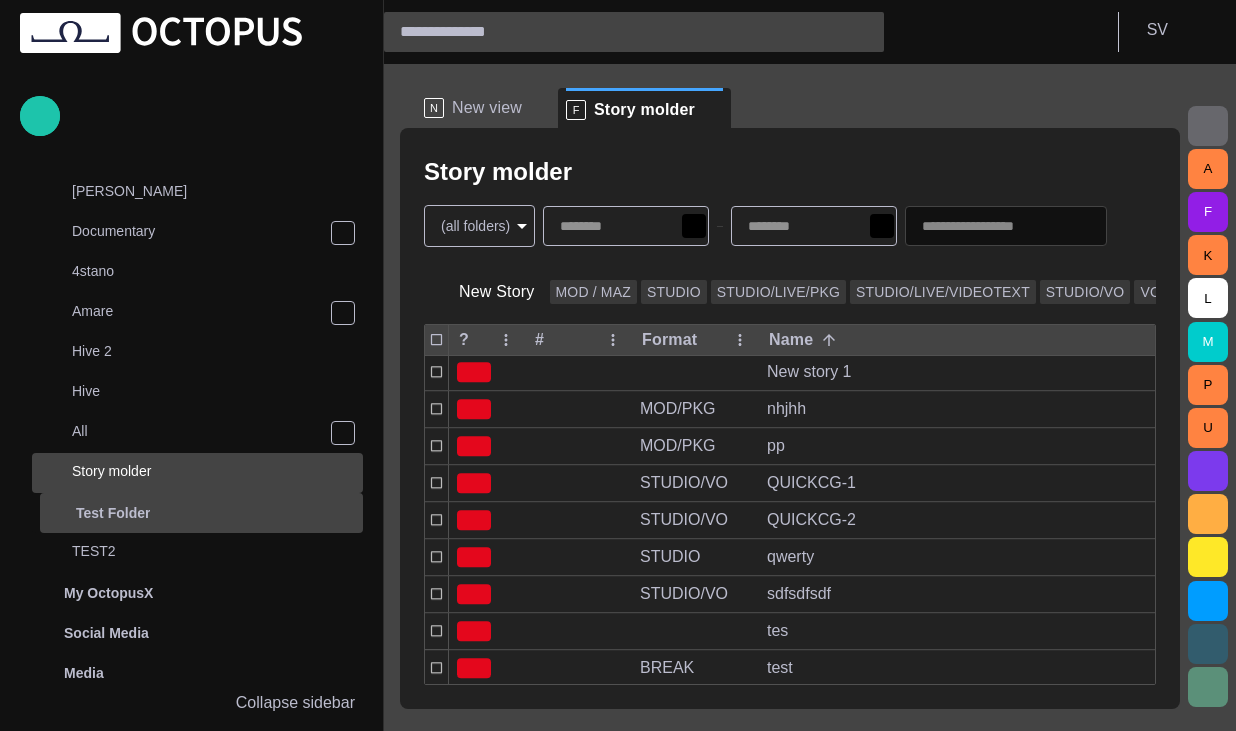 click at bounding box center [343, 513] 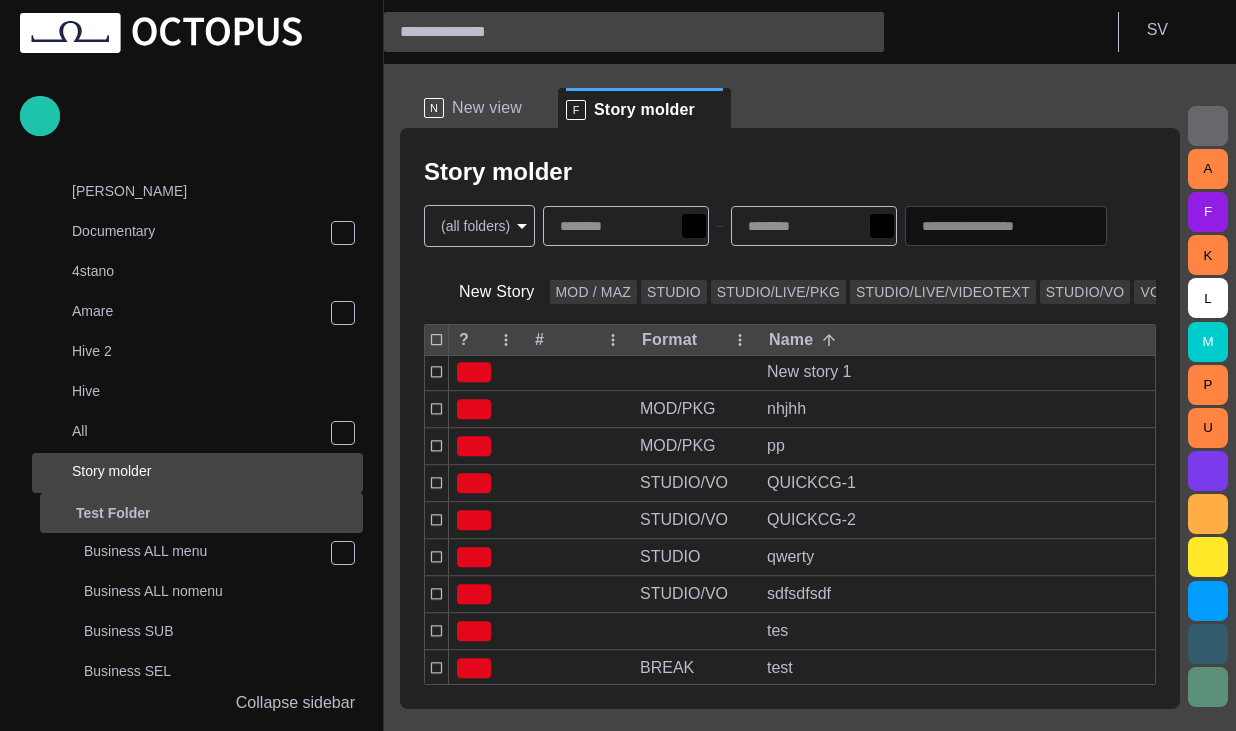 click at bounding box center [343, 513] 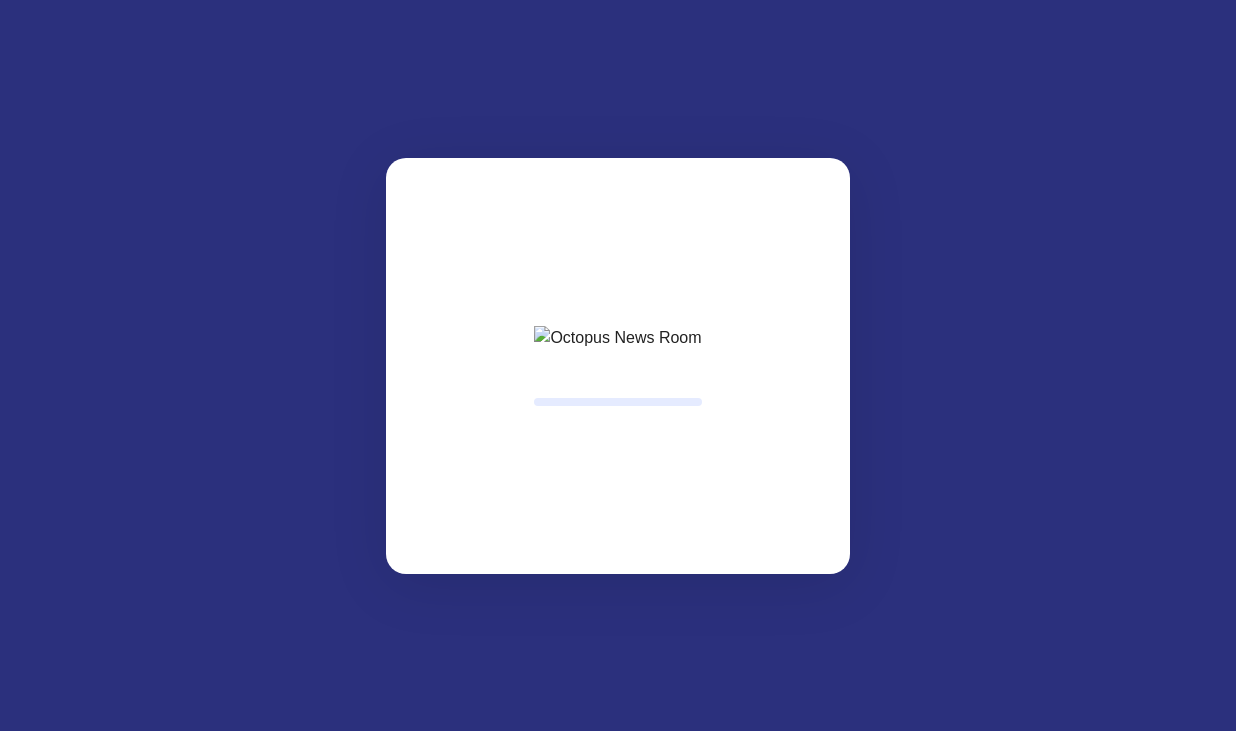 scroll, scrollTop: 0, scrollLeft: 0, axis: both 